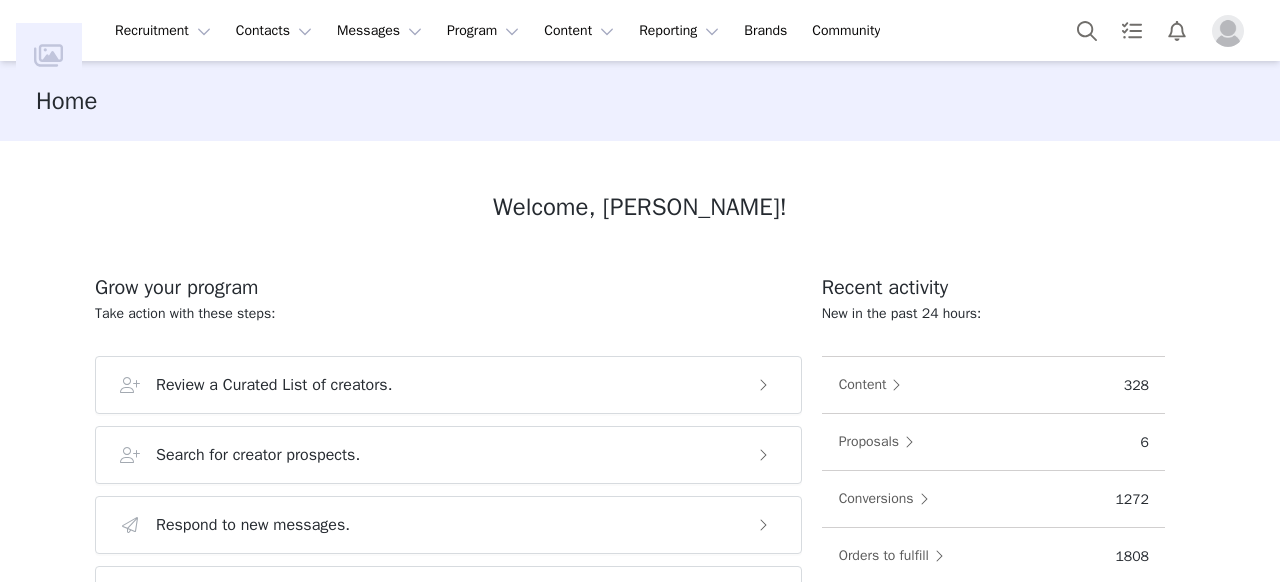 scroll, scrollTop: 0, scrollLeft: 0, axis: both 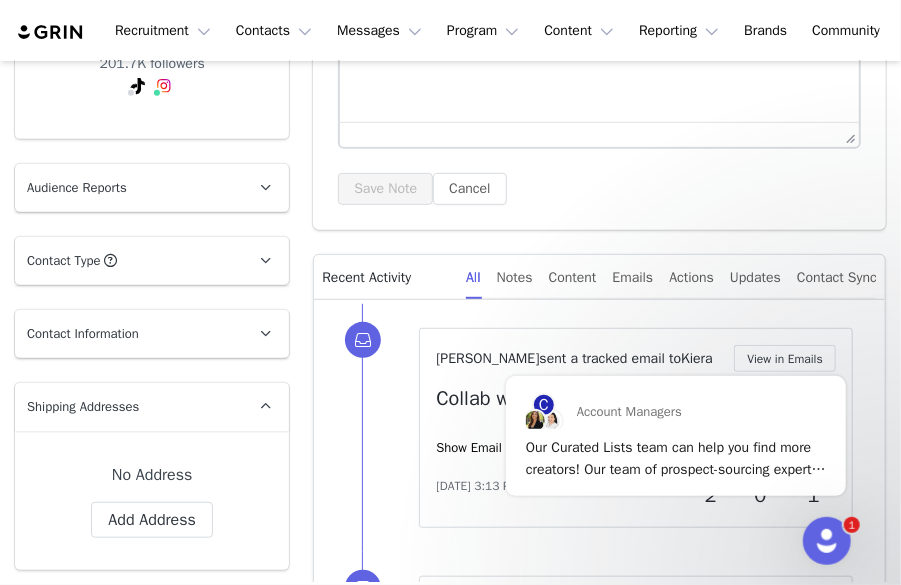 click on "Contact Type  Contact type can be Creator, Prospect, Application, or Manager." at bounding box center [128, 261] 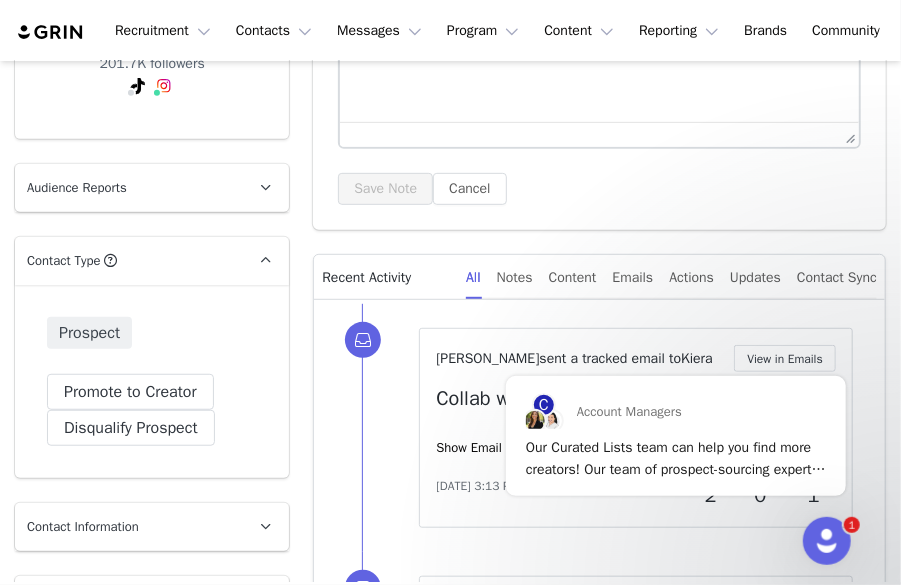 scroll, scrollTop: 552, scrollLeft: 0, axis: vertical 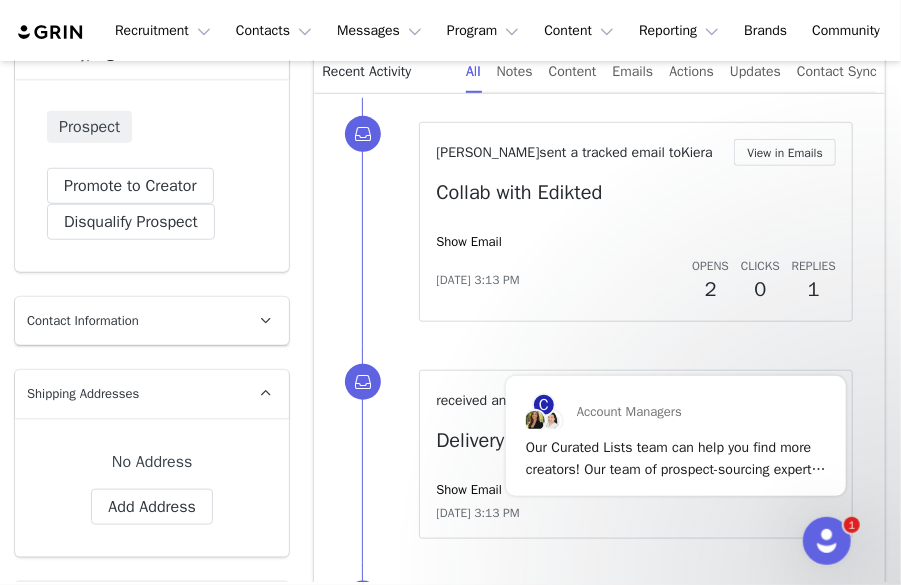 click on "Contact Information" at bounding box center [83, 321] 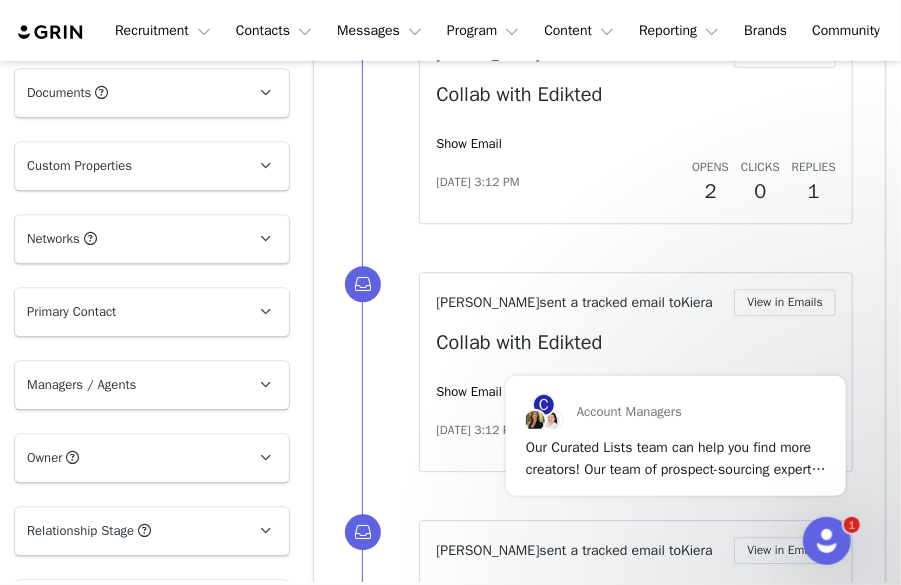scroll, scrollTop: 1910, scrollLeft: 0, axis: vertical 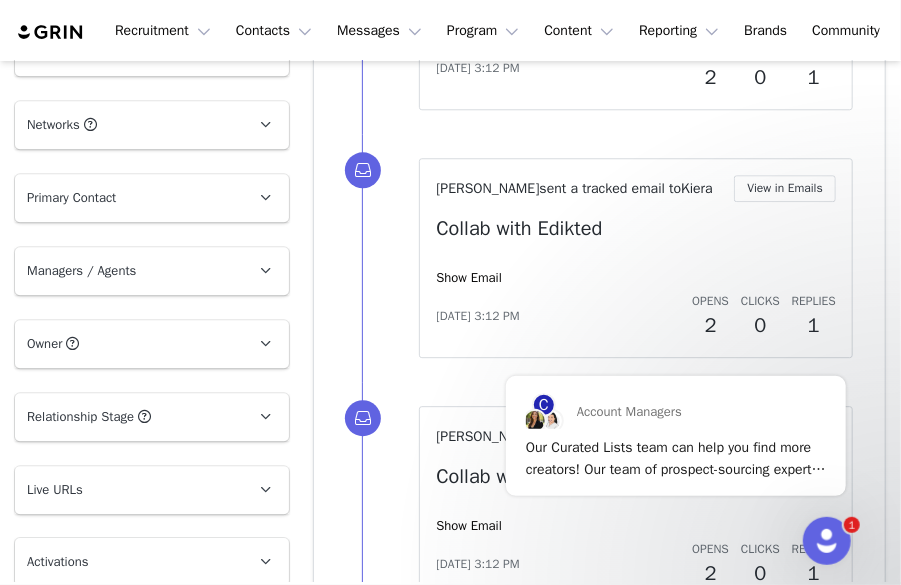 click on "Owner  The account user who owns the contact" at bounding box center (128, 344) 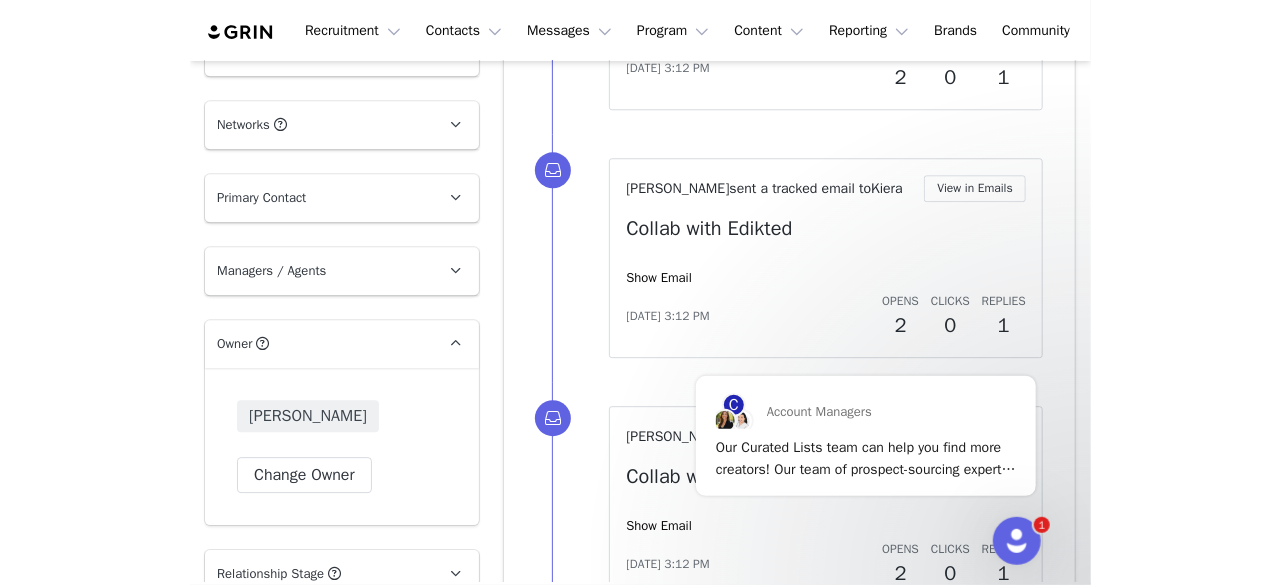 scroll, scrollTop: 2130, scrollLeft: 0, axis: vertical 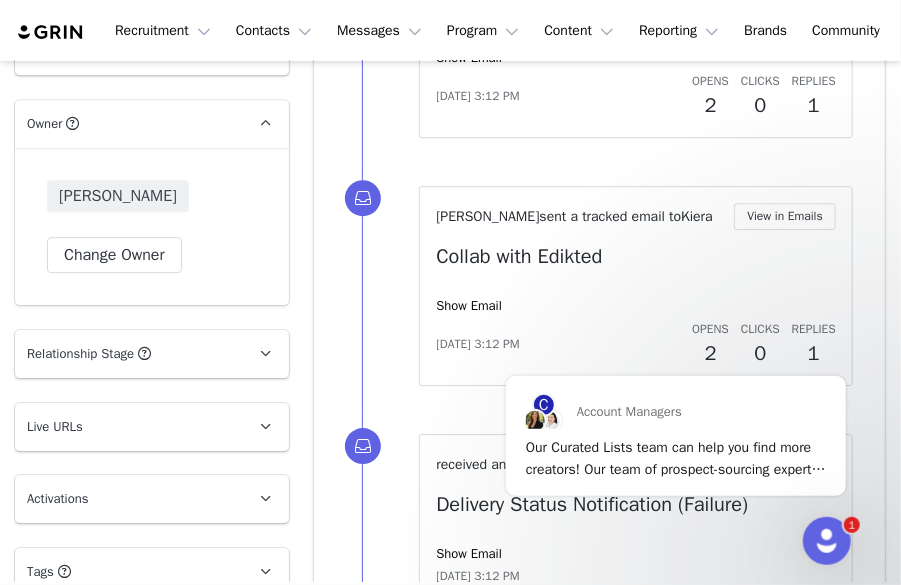 click on "Relationship Stage" at bounding box center (80, 354) 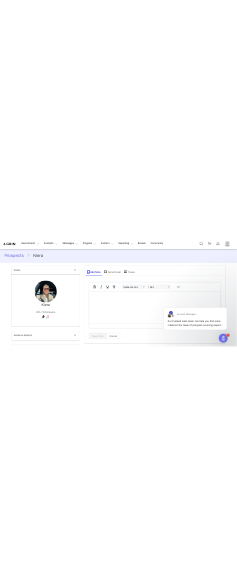 scroll, scrollTop: 4, scrollLeft: 0, axis: vertical 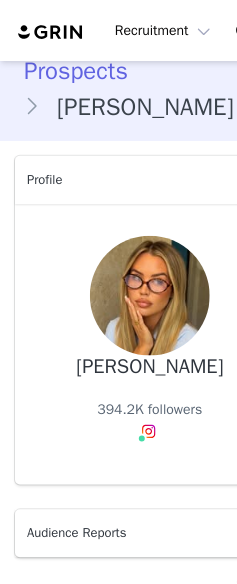 type on "+1 ([GEOGRAPHIC_DATA])" 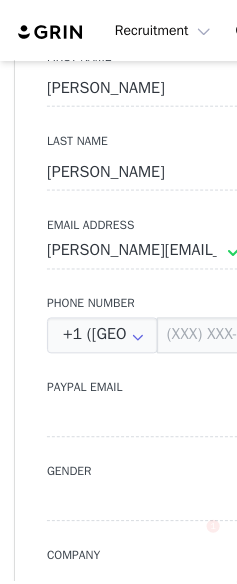 scroll, scrollTop: 1218, scrollLeft: 0, axis: vertical 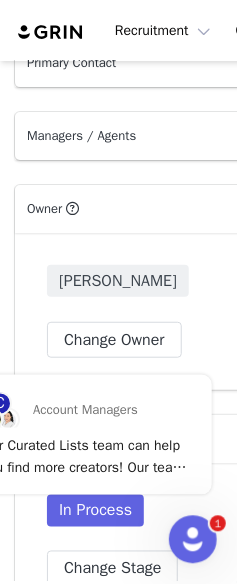 click on "Owner  The account user who owns the contact" at bounding box center [126, 209] 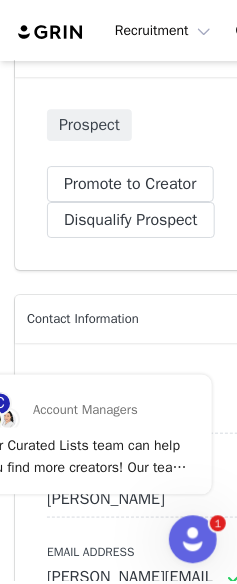 scroll, scrollTop: 520, scrollLeft: 0, axis: vertical 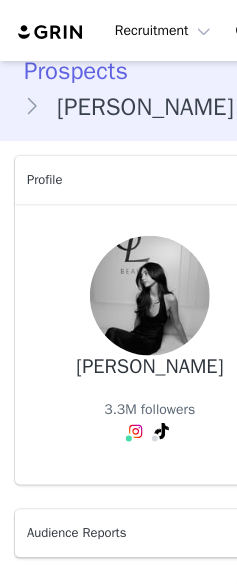 type on "+1 ([GEOGRAPHIC_DATA])" 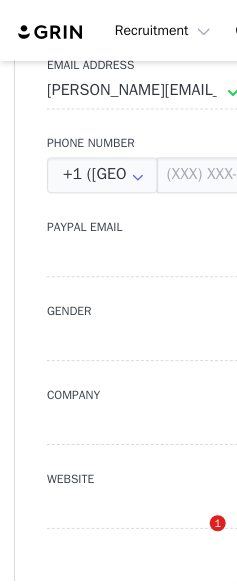 scroll, scrollTop: 1345, scrollLeft: 0, axis: vertical 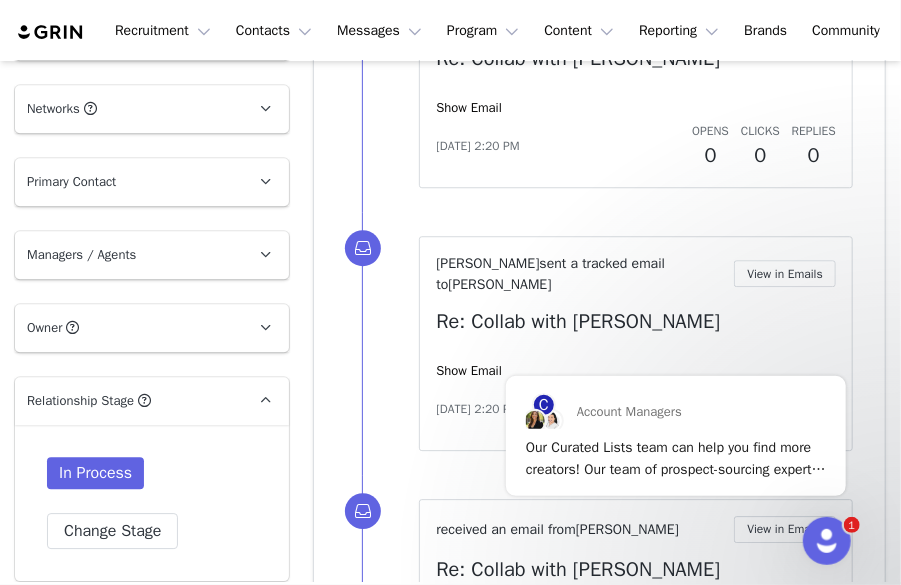 click on "Owner  The account user who owns the contact" at bounding box center [128, 328] 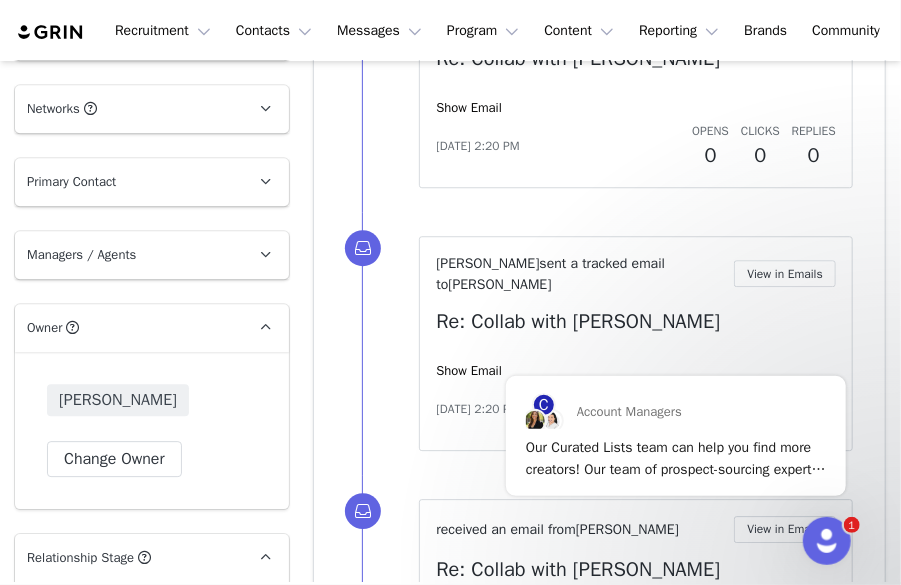 click on "Owner  The account user who owns the contact" at bounding box center (128, 328) 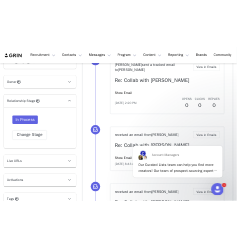 scroll, scrollTop: 2126, scrollLeft: 0, axis: vertical 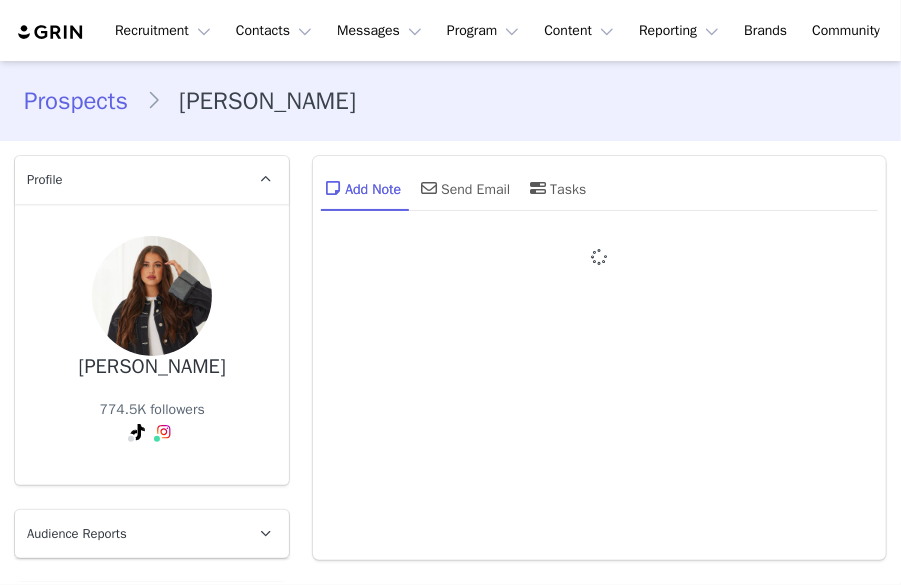 type on "+1 ([GEOGRAPHIC_DATA])" 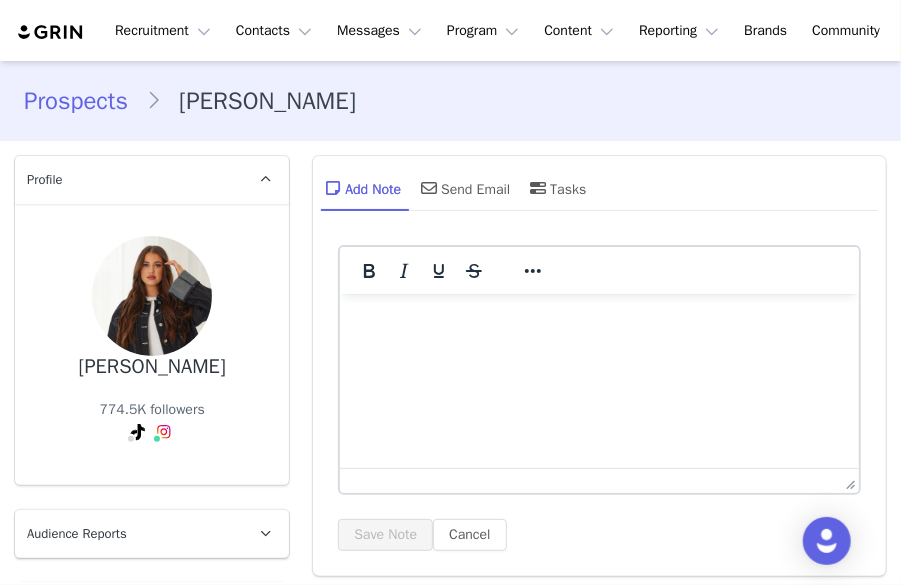 scroll, scrollTop: 0, scrollLeft: 0, axis: both 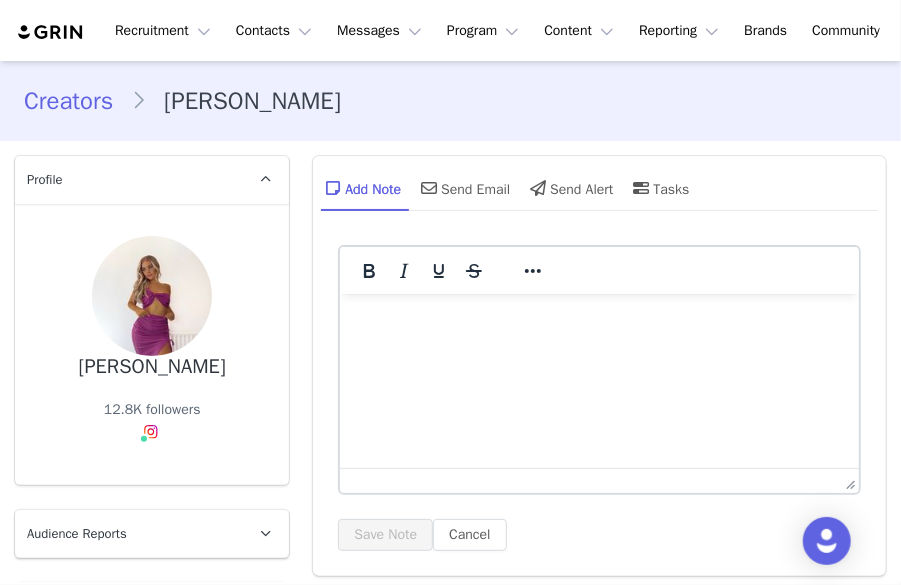 type on "+1 ([GEOGRAPHIC_DATA])" 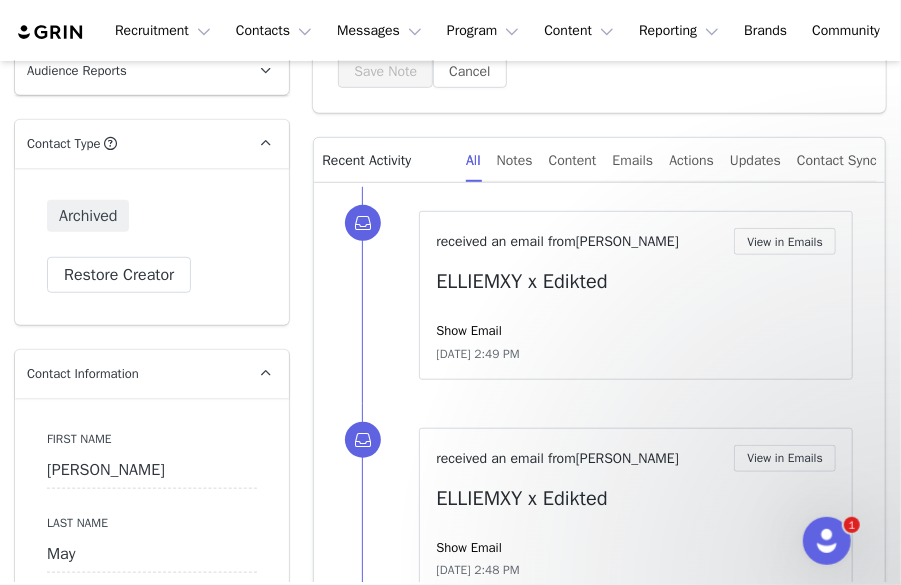 scroll, scrollTop: 0, scrollLeft: 0, axis: both 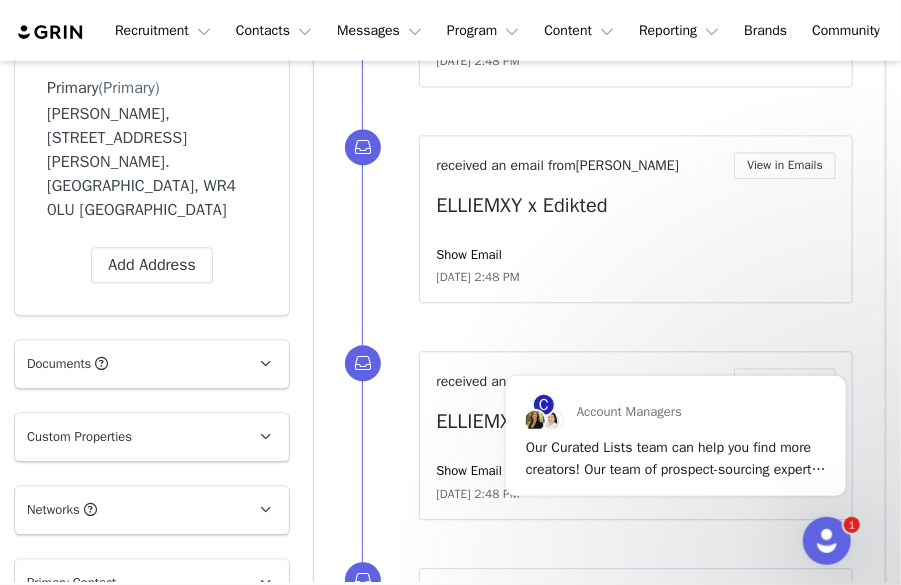 click on "Custom Properties" at bounding box center (128, 437) 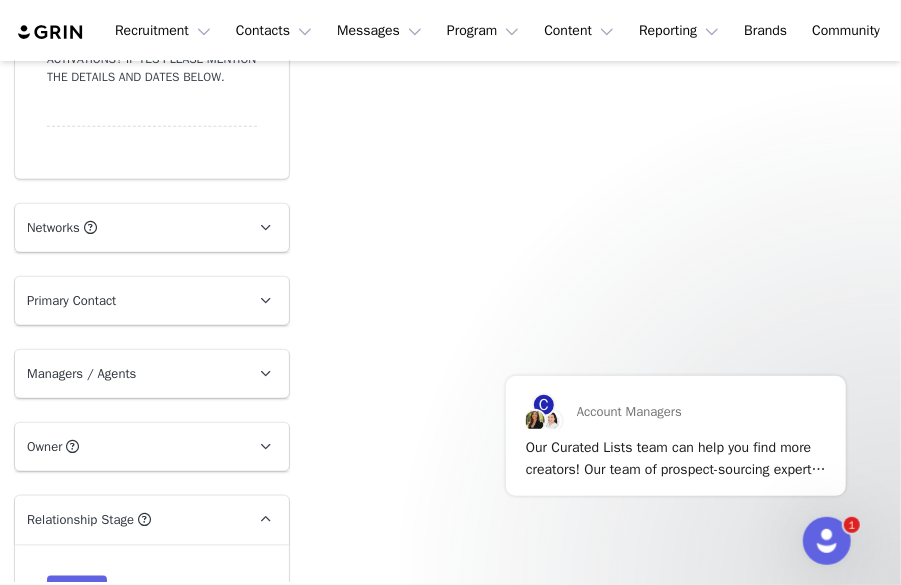 scroll, scrollTop: 3297, scrollLeft: 0, axis: vertical 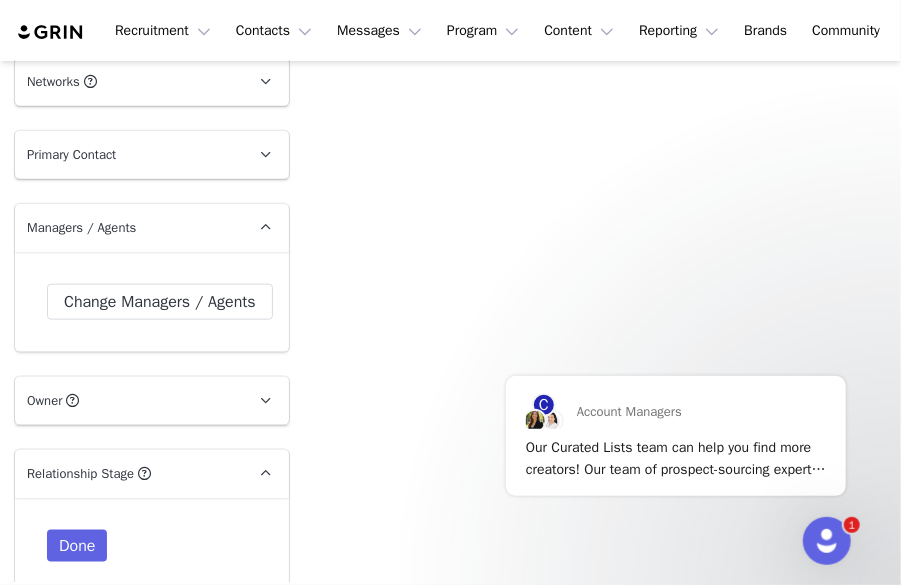 click on "Owner  The account user who owns the contact" at bounding box center (128, 401) 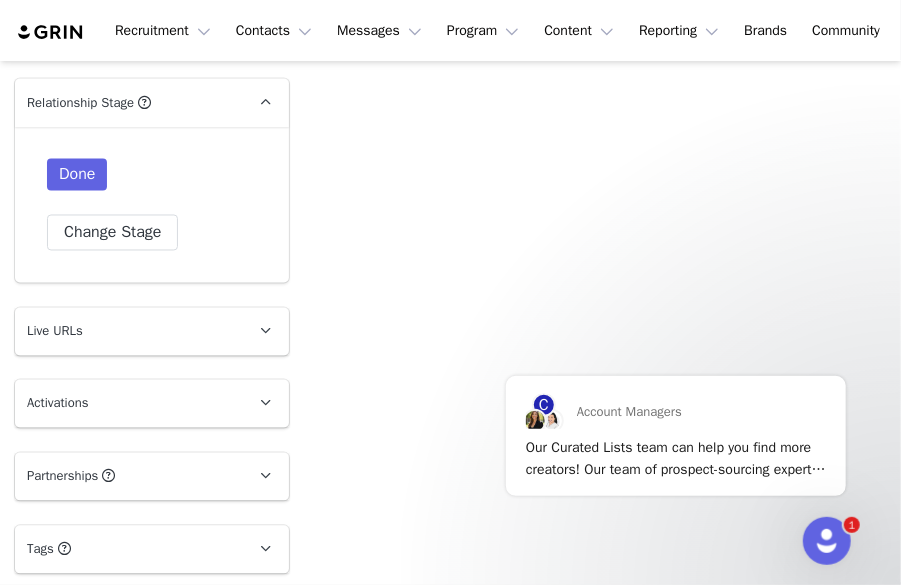 scroll, scrollTop: 3998, scrollLeft: 0, axis: vertical 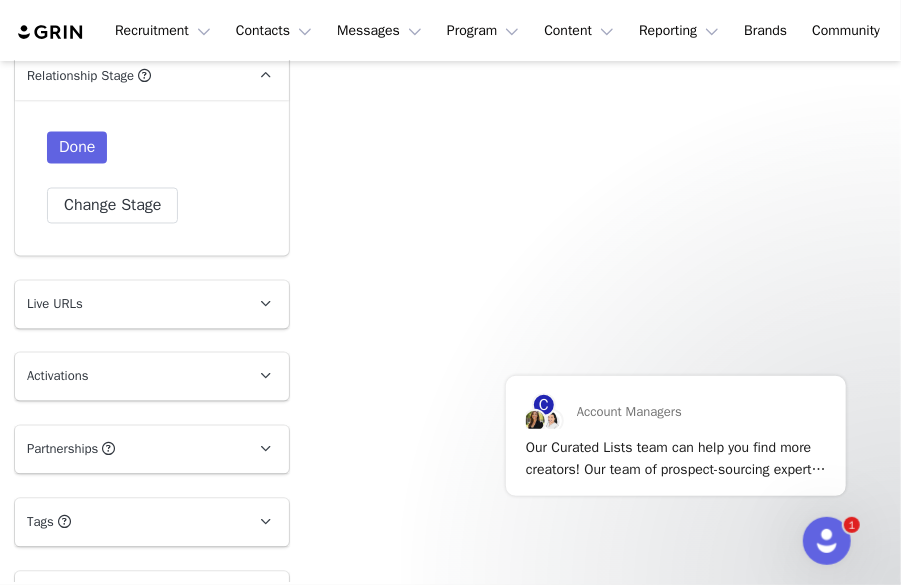 click on "Live URLs" at bounding box center [128, 305] 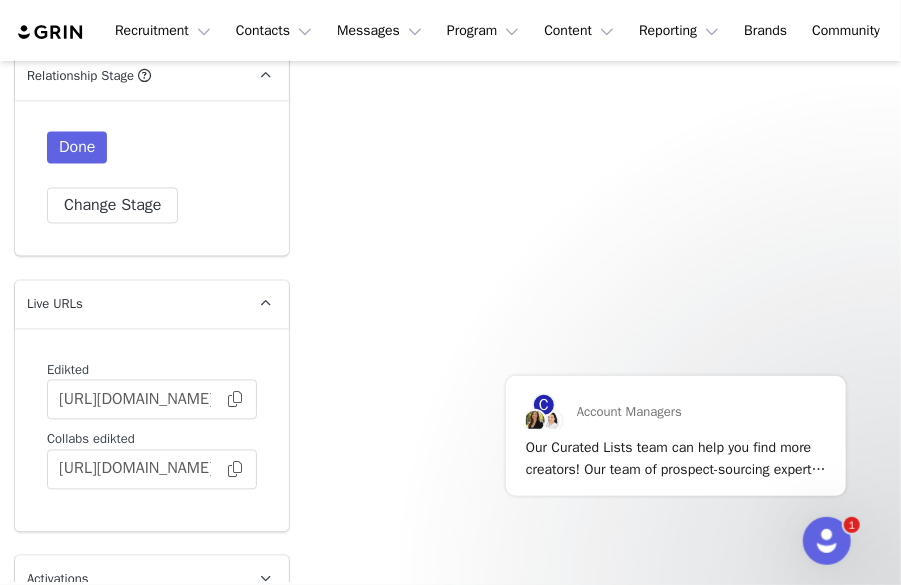 click on "Live URLs" at bounding box center [128, 305] 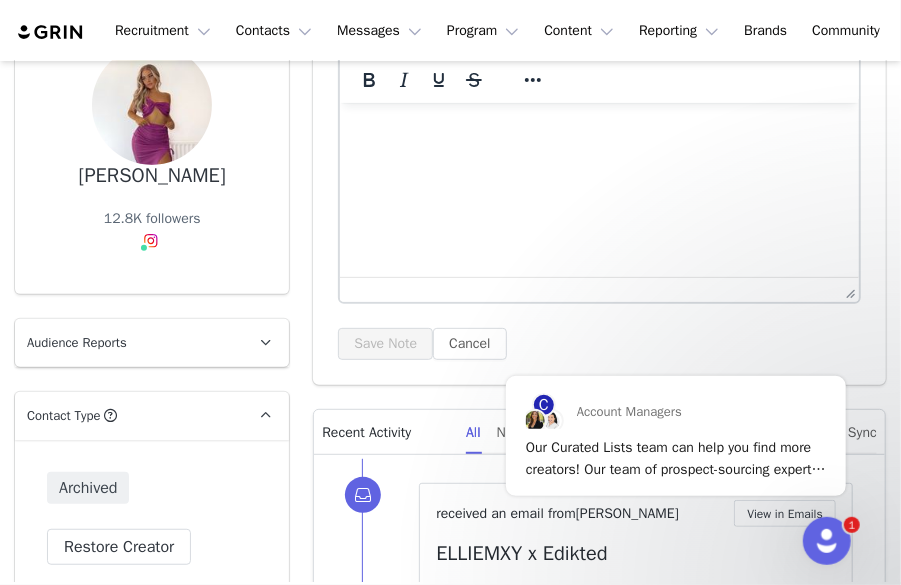 scroll, scrollTop: 0, scrollLeft: 0, axis: both 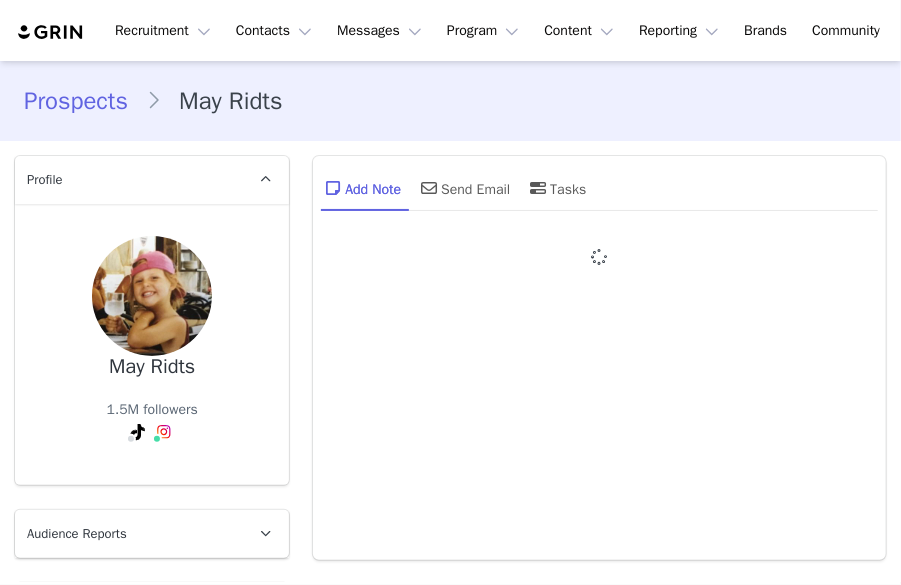 type on "+1 ([GEOGRAPHIC_DATA])" 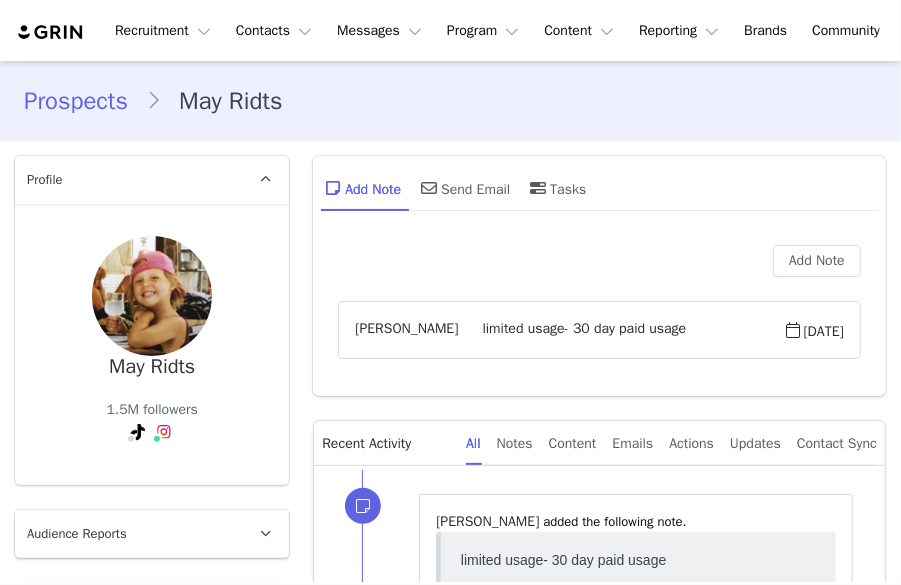 scroll, scrollTop: 0, scrollLeft: 0, axis: both 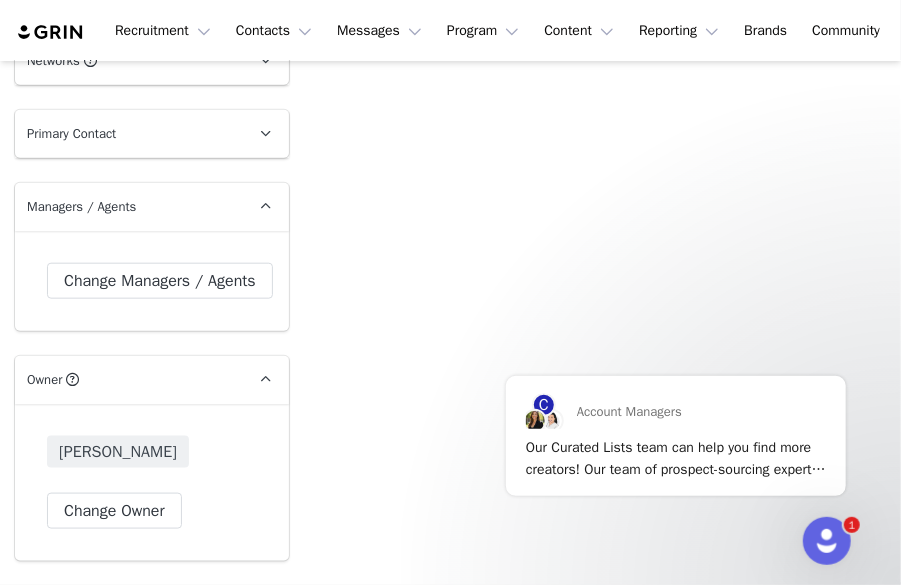 click on "Managers / Agents" at bounding box center (128, 207) 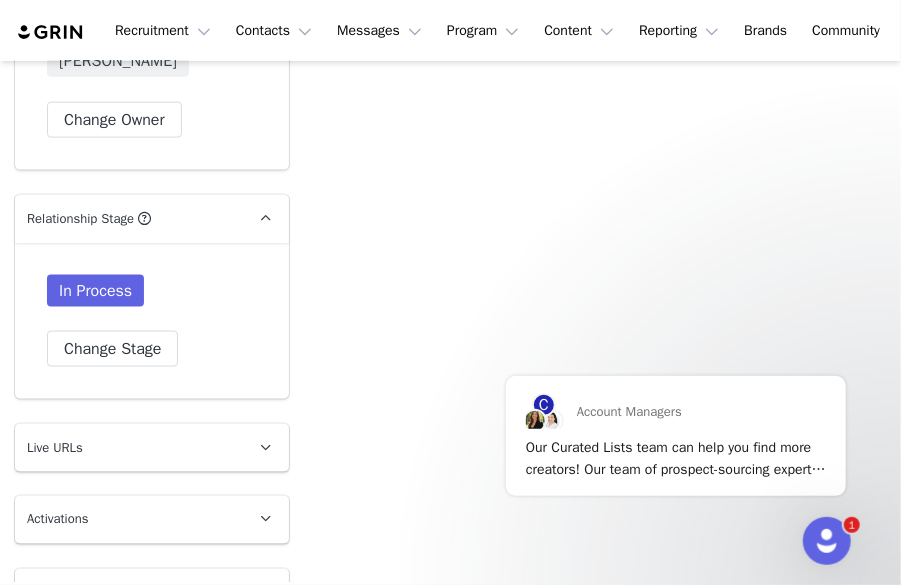 scroll, scrollTop: 3659, scrollLeft: 0, axis: vertical 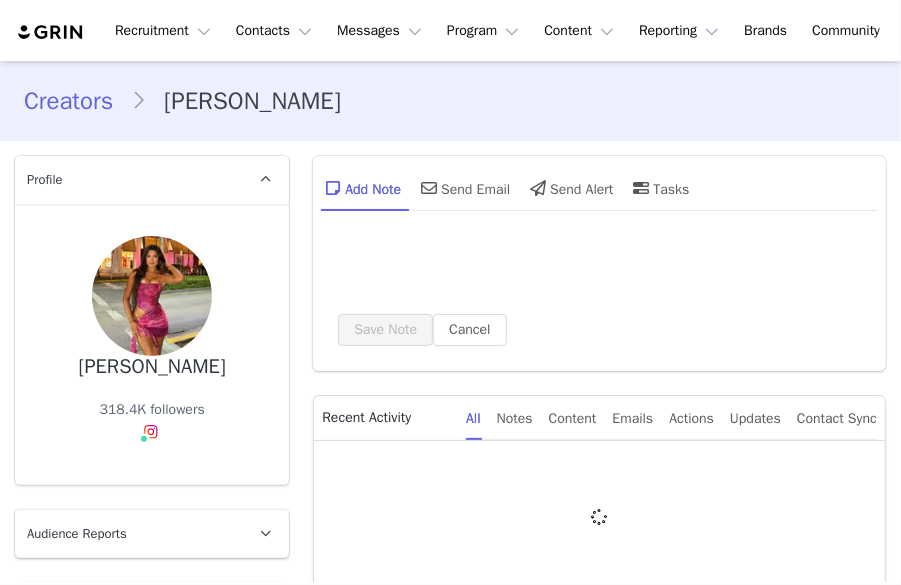 type on "+1 ([GEOGRAPHIC_DATA])" 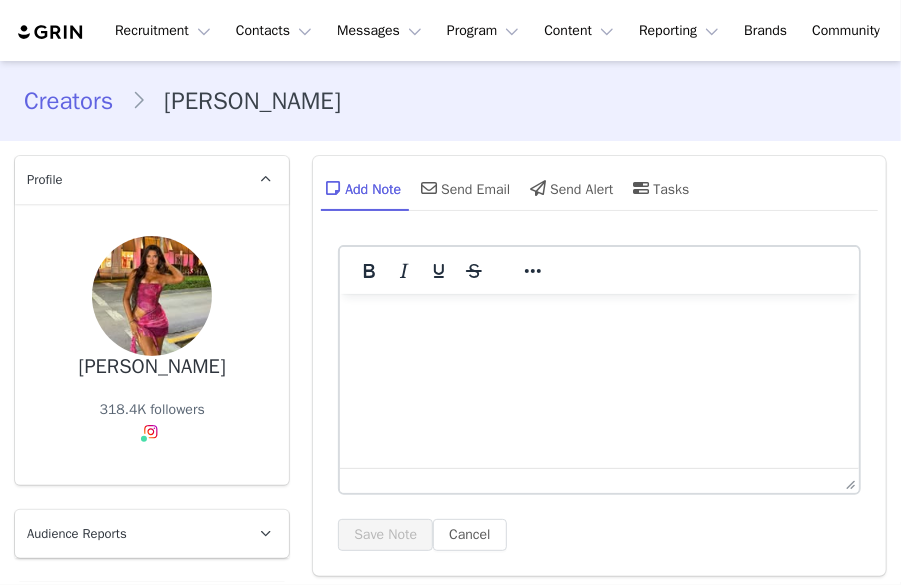 scroll, scrollTop: 347, scrollLeft: 0, axis: vertical 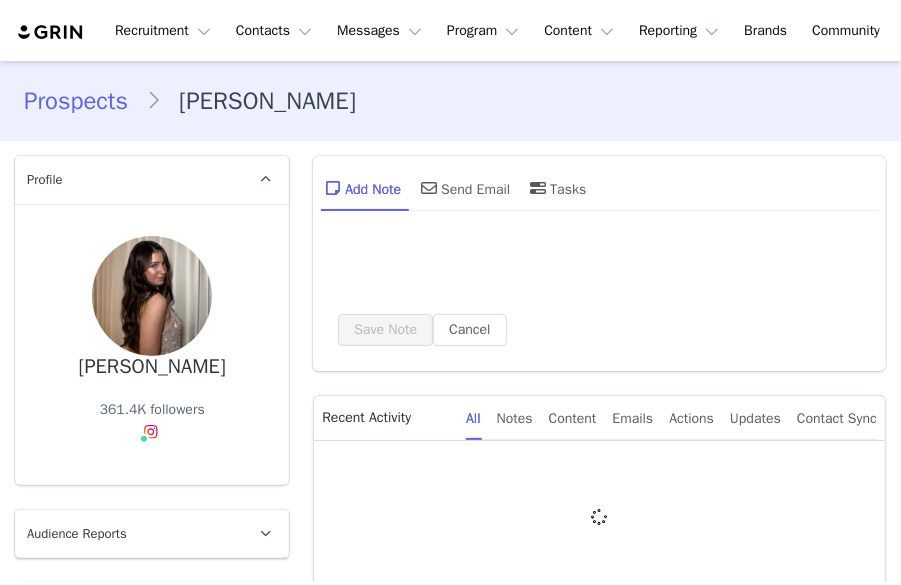 type on "+1 ([GEOGRAPHIC_DATA])" 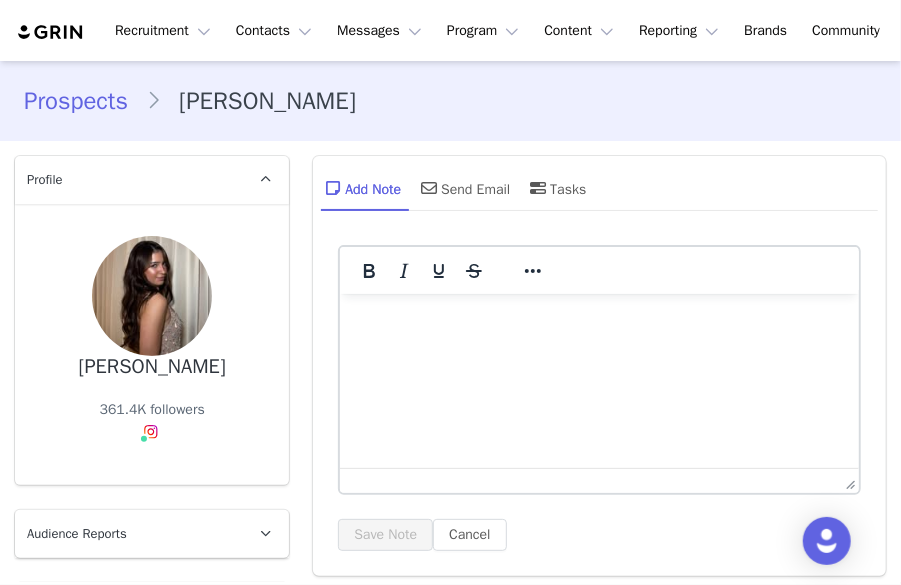 scroll, scrollTop: 0, scrollLeft: 0, axis: both 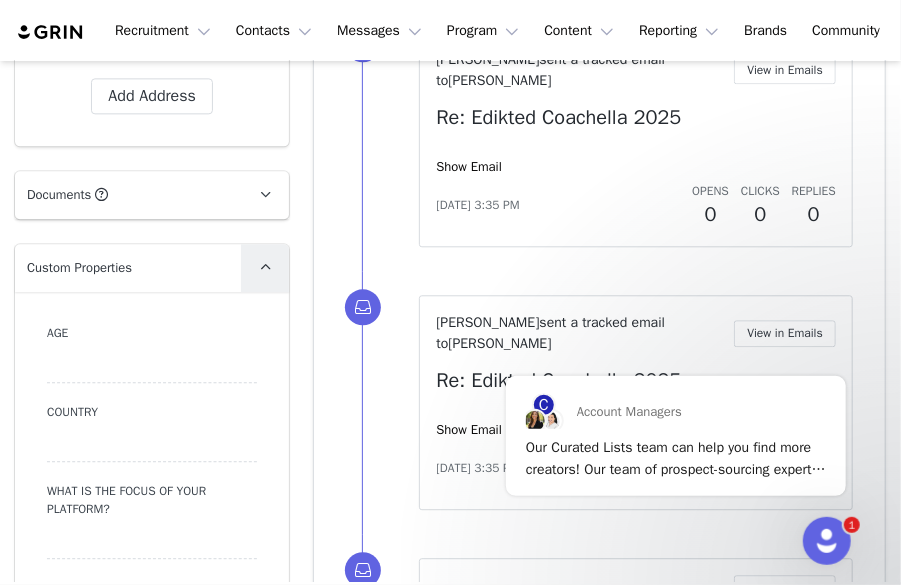 click at bounding box center (265, 268) 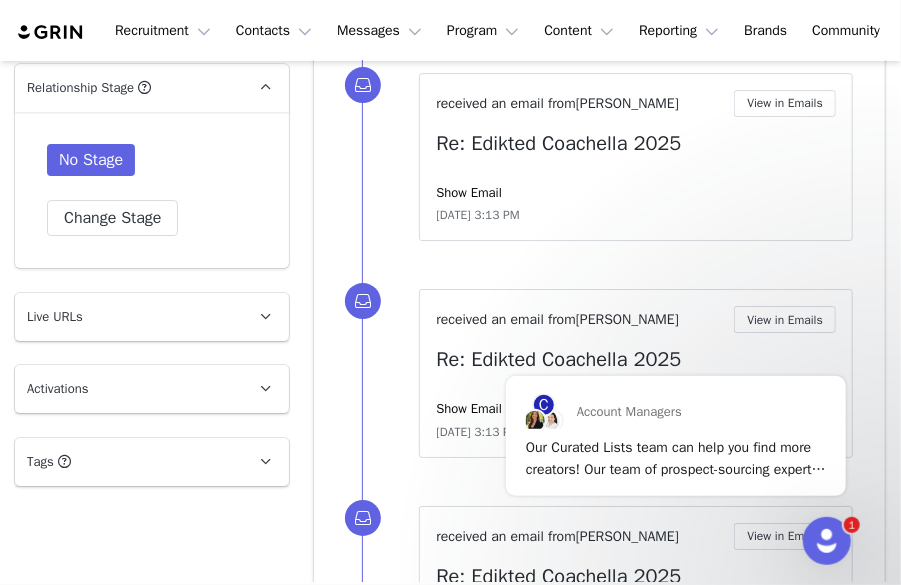 scroll, scrollTop: 2393, scrollLeft: 0, axis: vertical 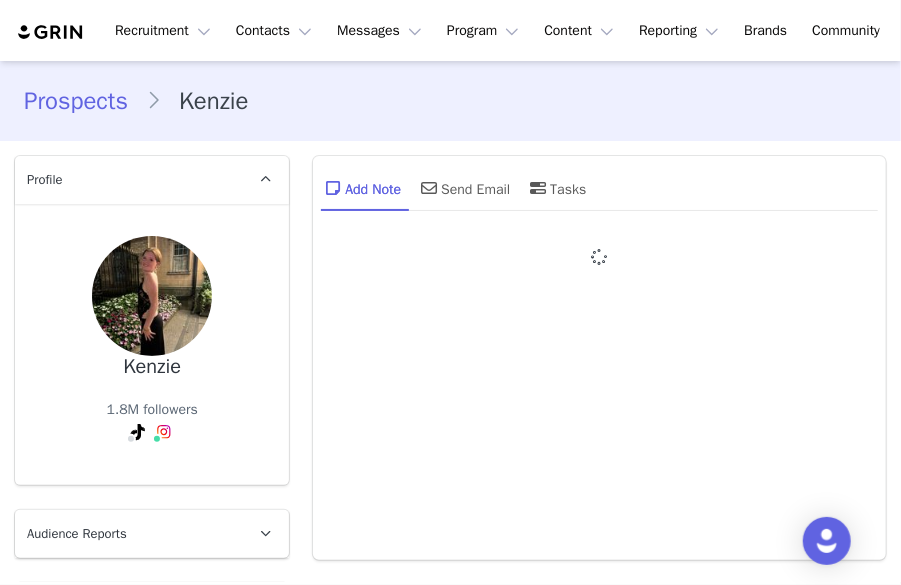 type on "+1 ([GEOGRAPHIC_DATA])" 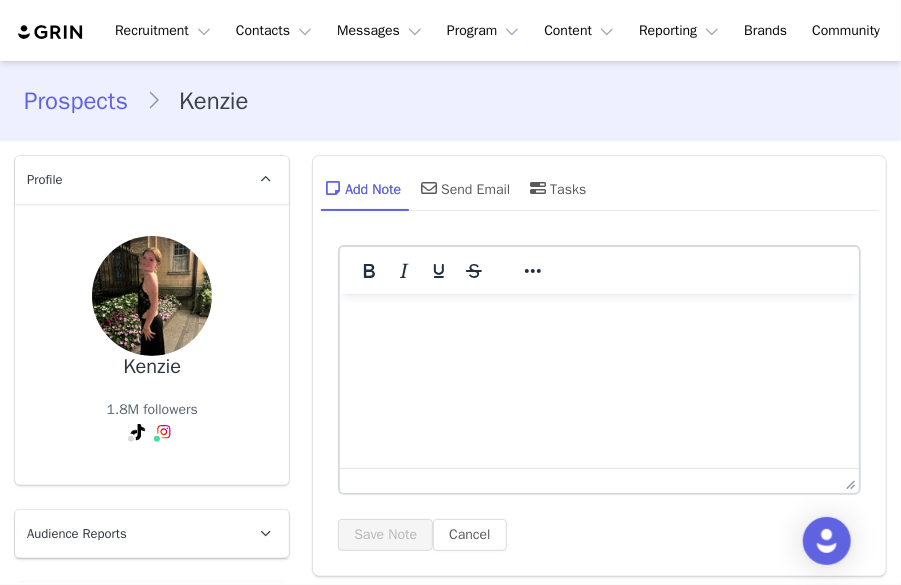 scroll, scrollTop: 0, scrollLeft: 0, axis: both 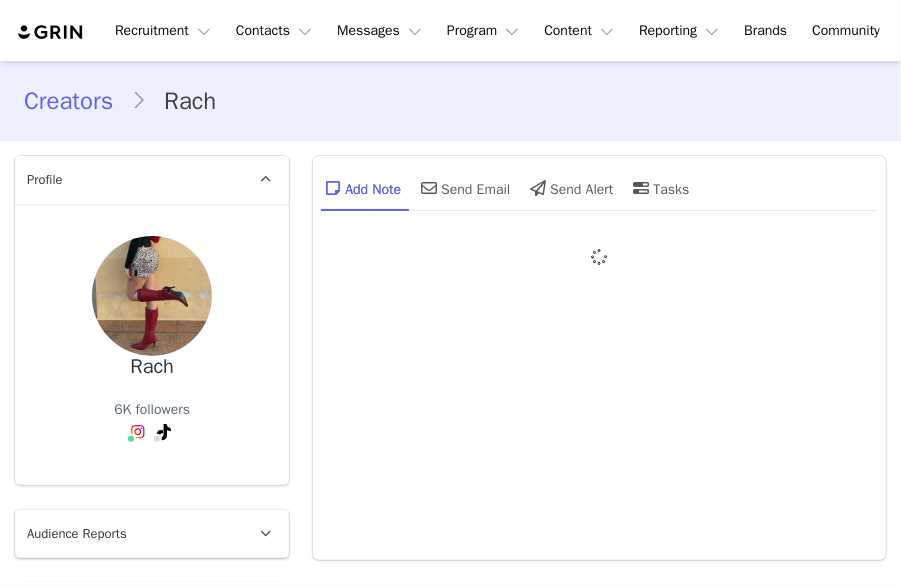 type on "+1 ([GEOGRAPHIC_DATA])" 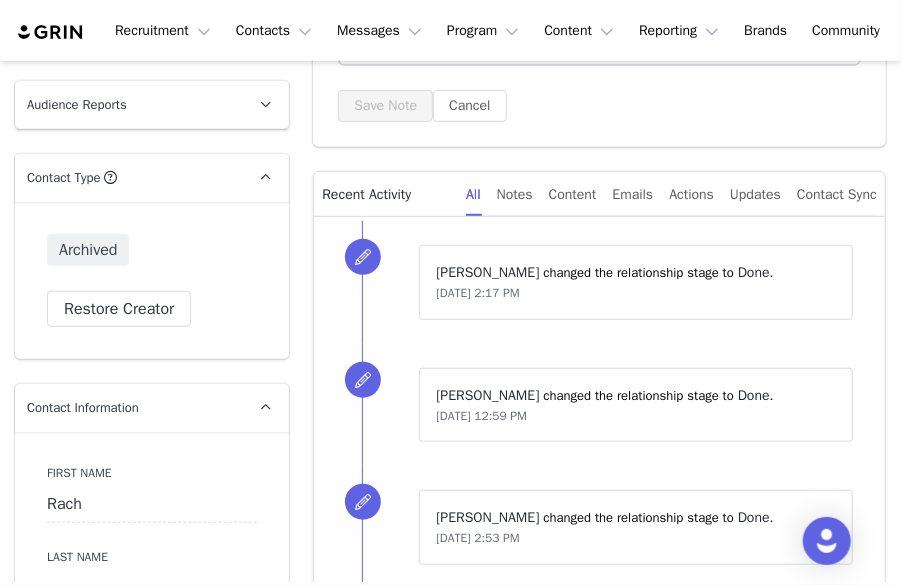 scroll, scrollTop: 0, scrollLeft: 0, axis: both 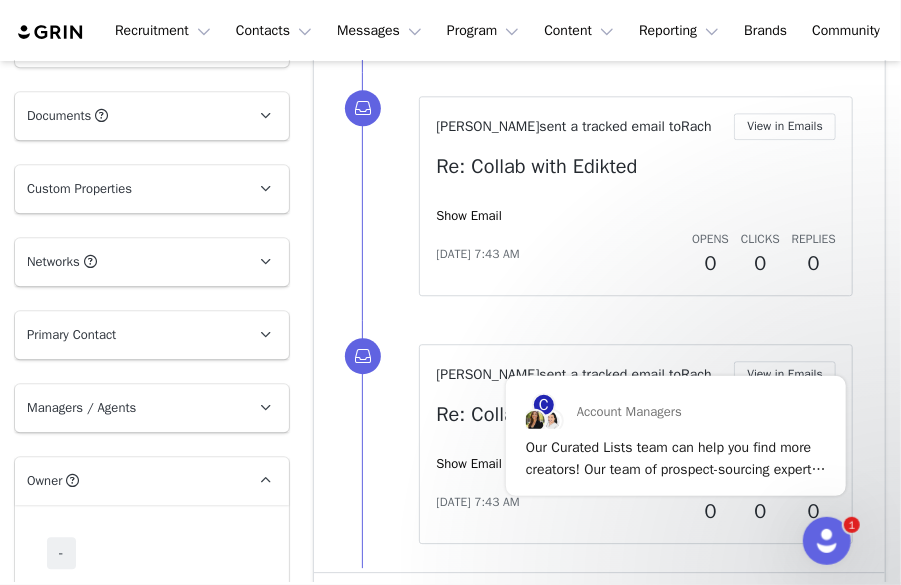 click on "Managers / Agents" at bounding box center [128, 408] 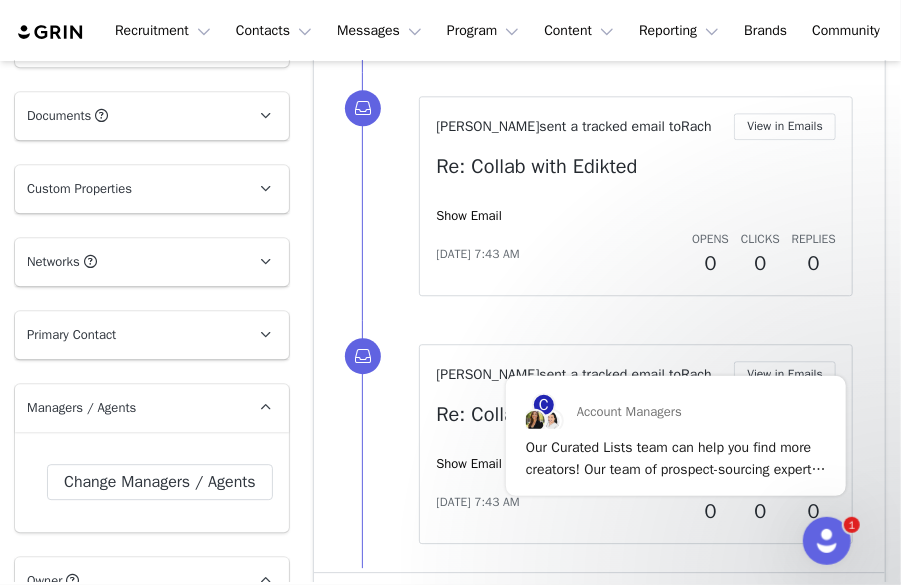click on "Managers / Agents" at bounding box center (128, 408) 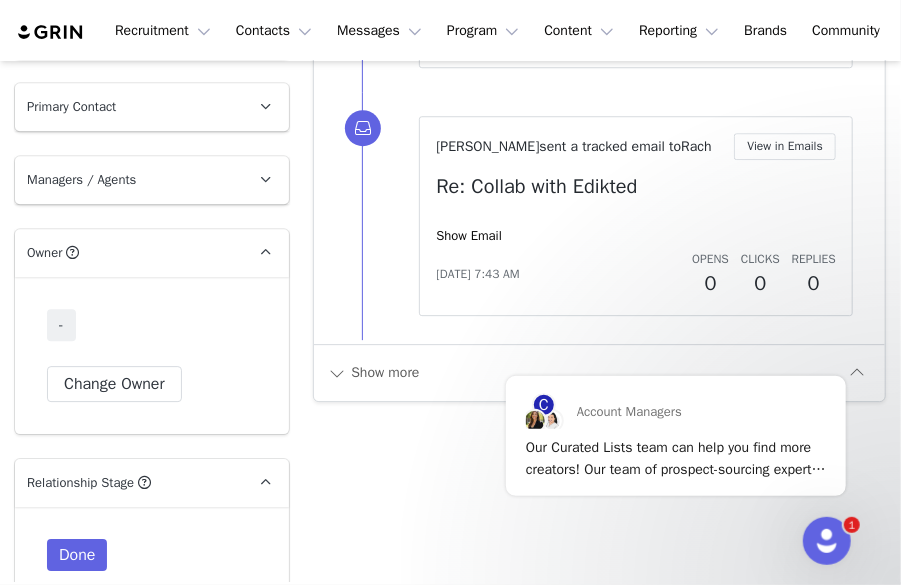 scroll, scrollTop: 2049, scrollLeft: 0, axis: vertical 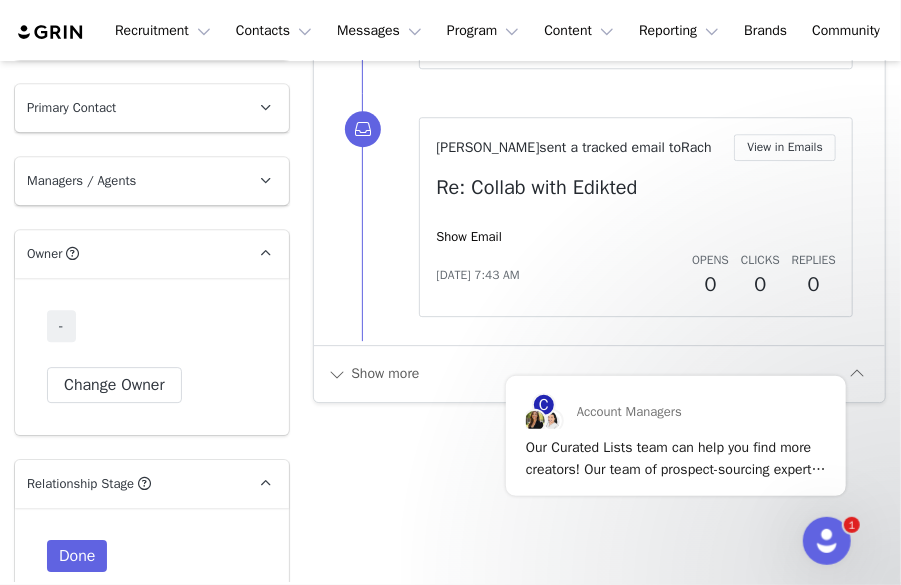 click on "Owner  The account user who owns the contact" at bounding box center [128, 254] 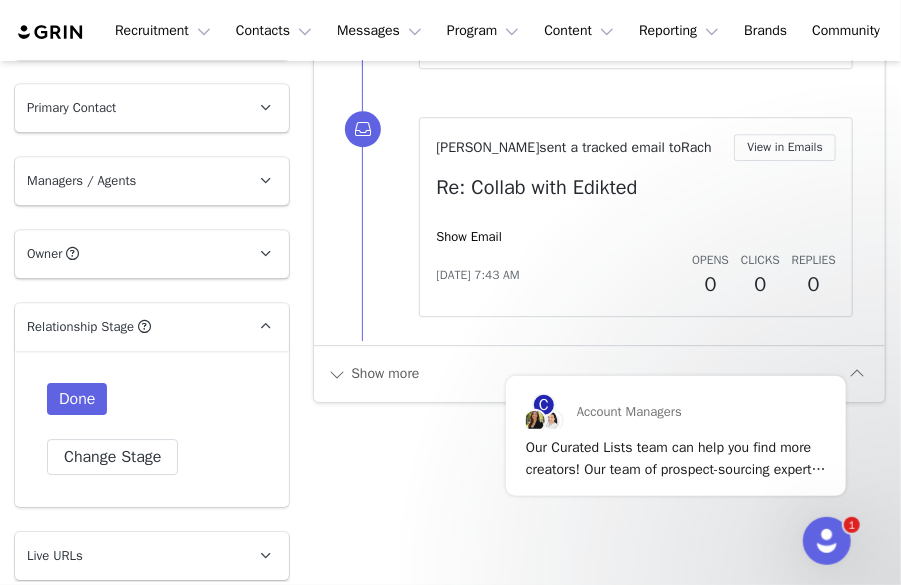 click on "Owner  The account user who owns the contact" at bounding box center [128, 254] 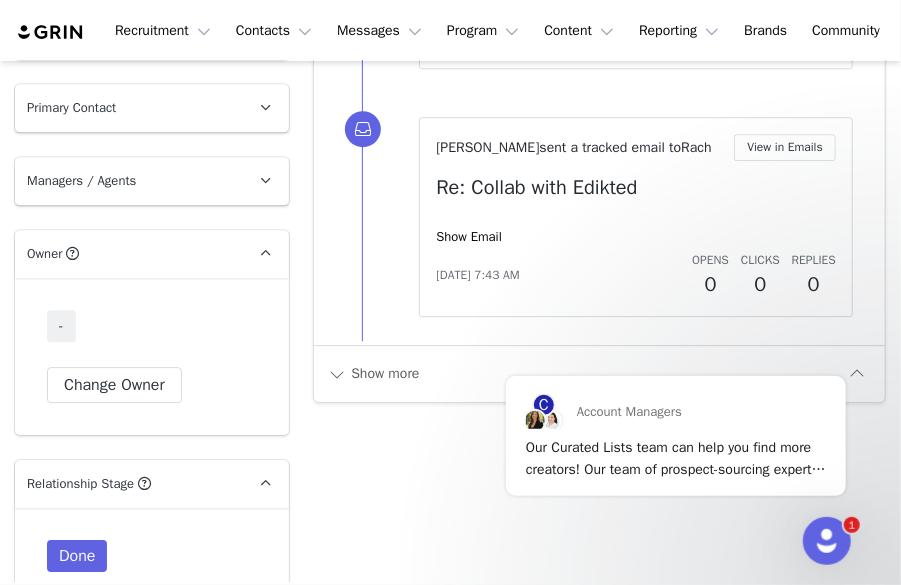 click on "Owner  The account user who owns the contact" at bounding box center [128, 254] 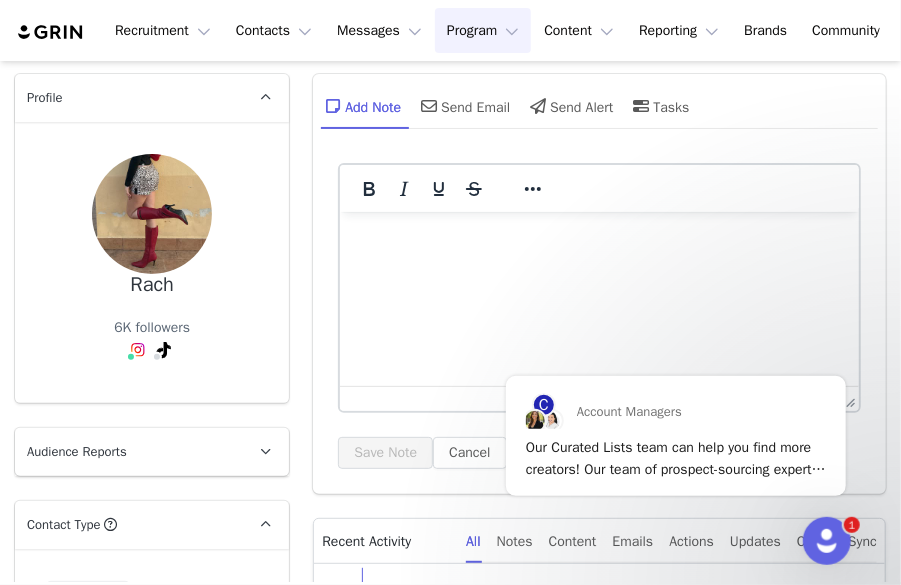 scroll, scrollTop: 13, scrollLeft: 0, axis: vertical 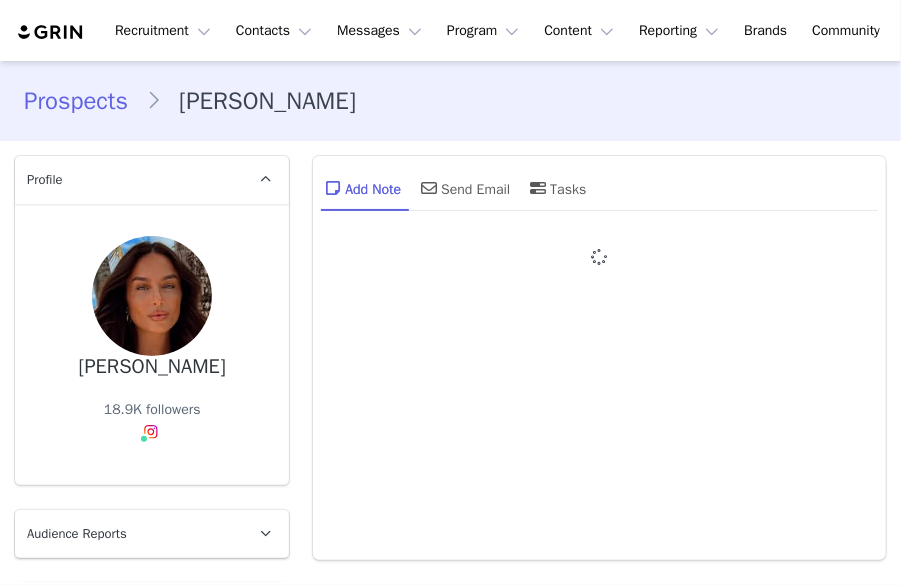 type on "+1 ([GEOGRAPHIC_DATA])" 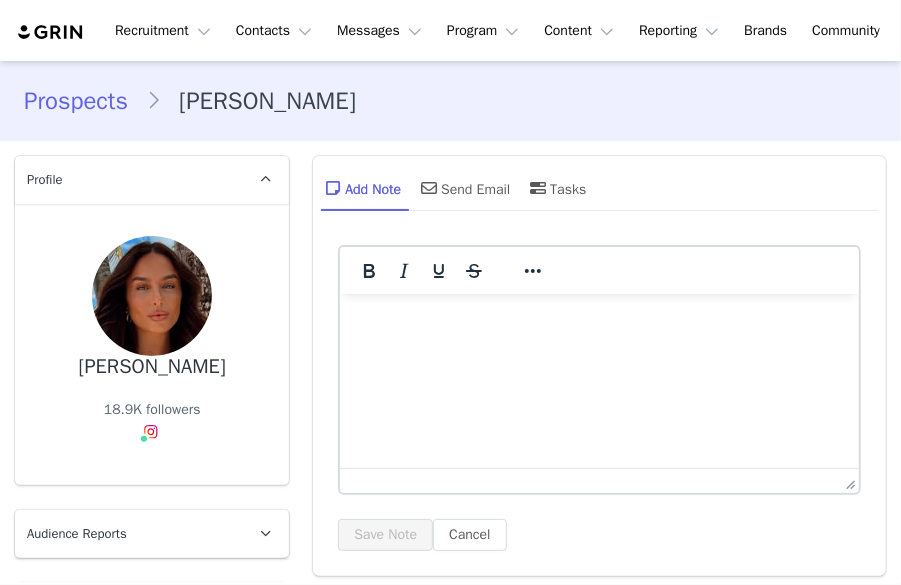 scroll, scrollTop: 0, scrollLeft: 0, axis: both 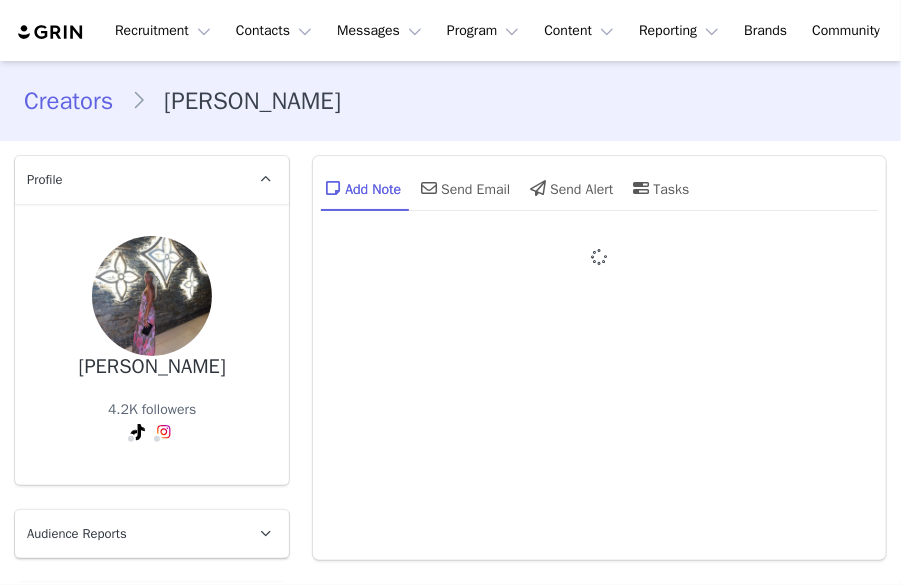type on "+1 ([GEOGRAPHIC_DATA])" 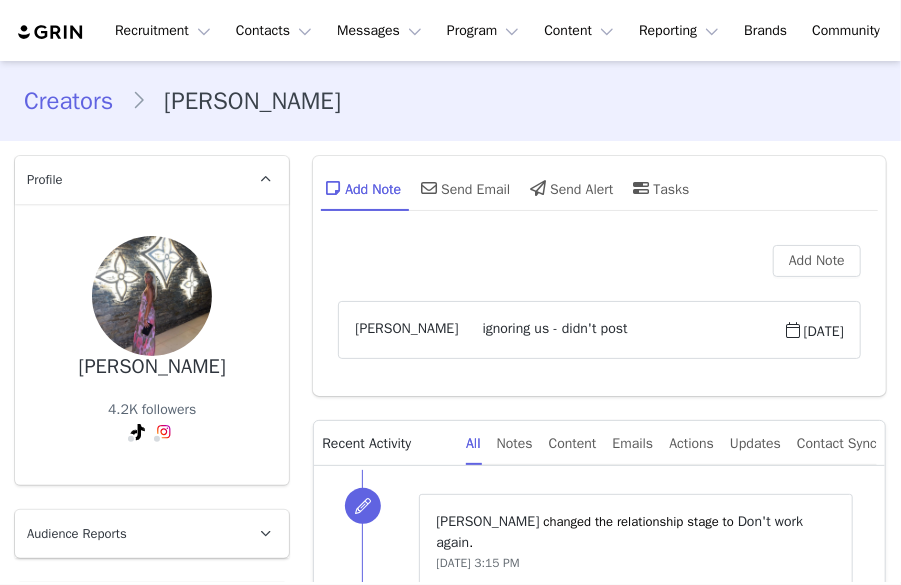 scroll, scrollTop: 0, scrollLeft: 0, axis: both 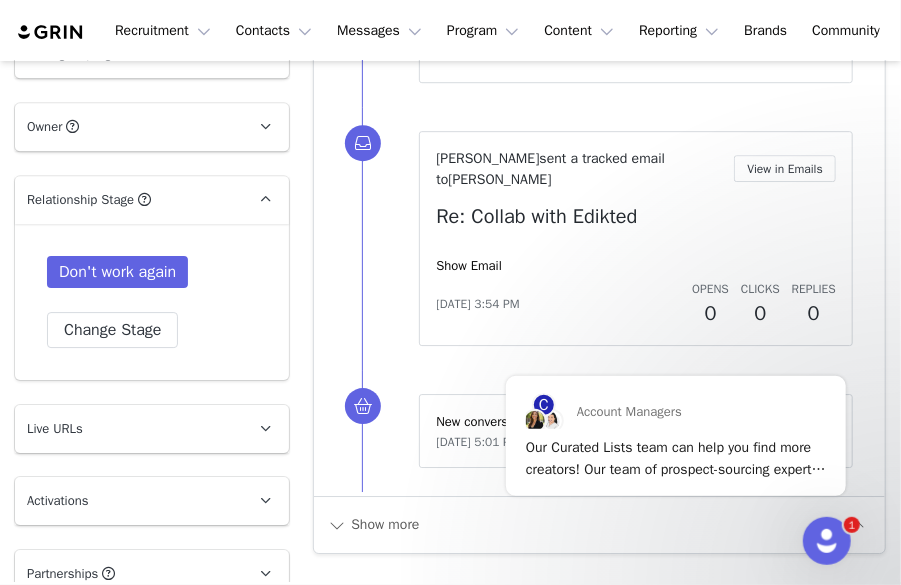 click on "Owner  The account user who owns the contact" at bounding box center [128, 127] 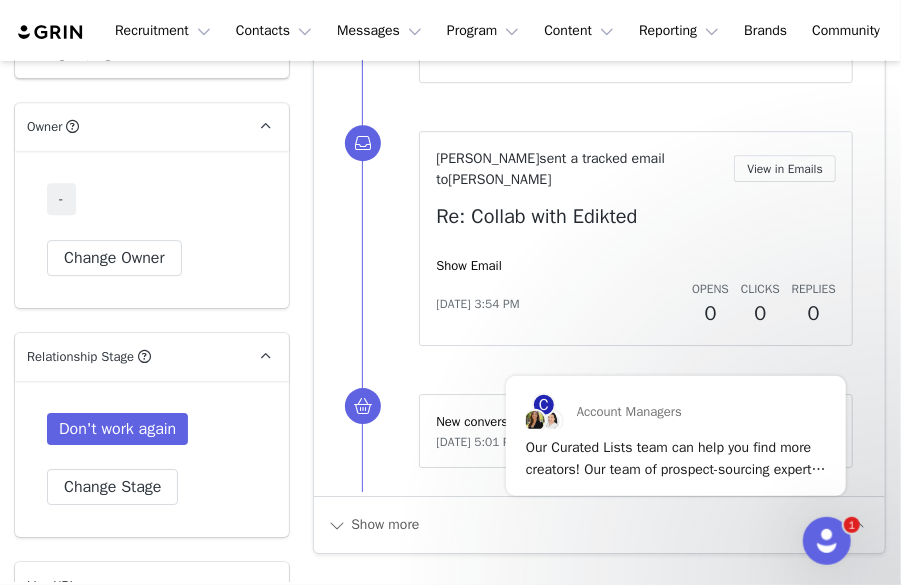 click on "Owner  The account user who owns the contact" at bounding box center (128, 127) 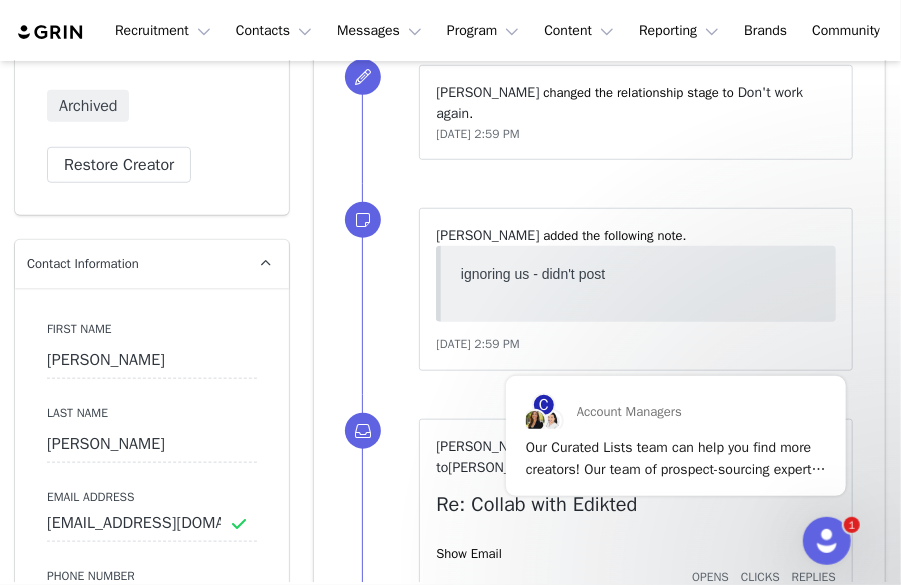 scroll, scrollTop: 485, scrollLeft: 0, axis: vertical 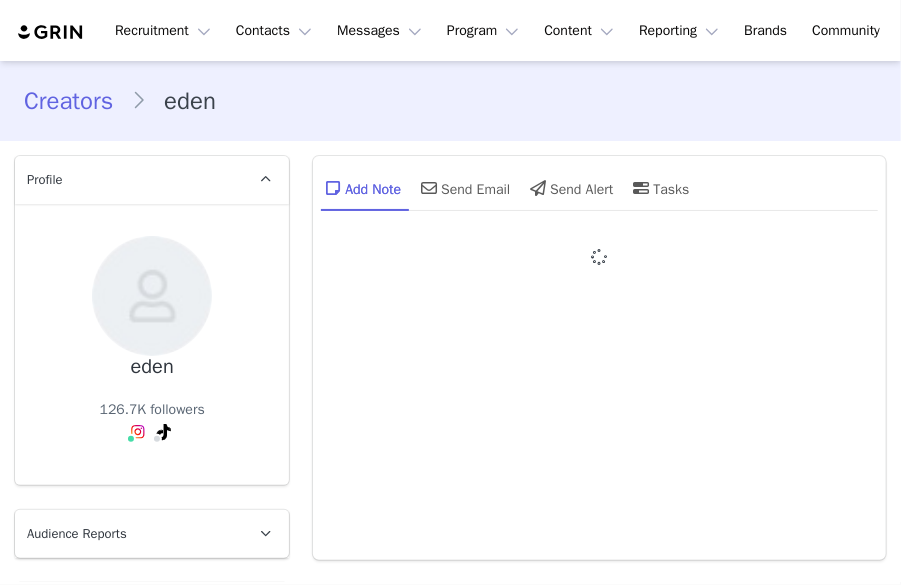 type on "+1 ([GEOGRAPHIC_DATA])" 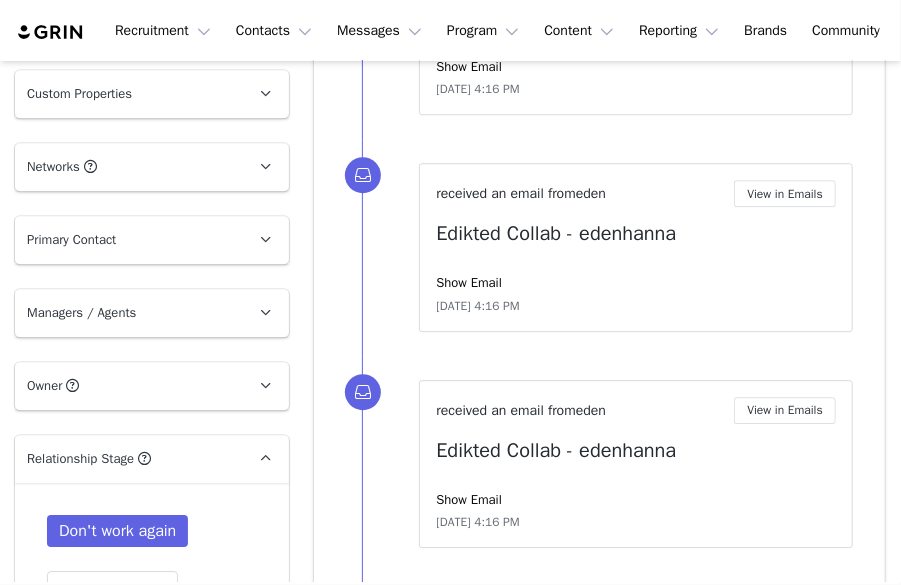 scroll, scrollTop: 1944, scrollLeft: 0, axis: vertical 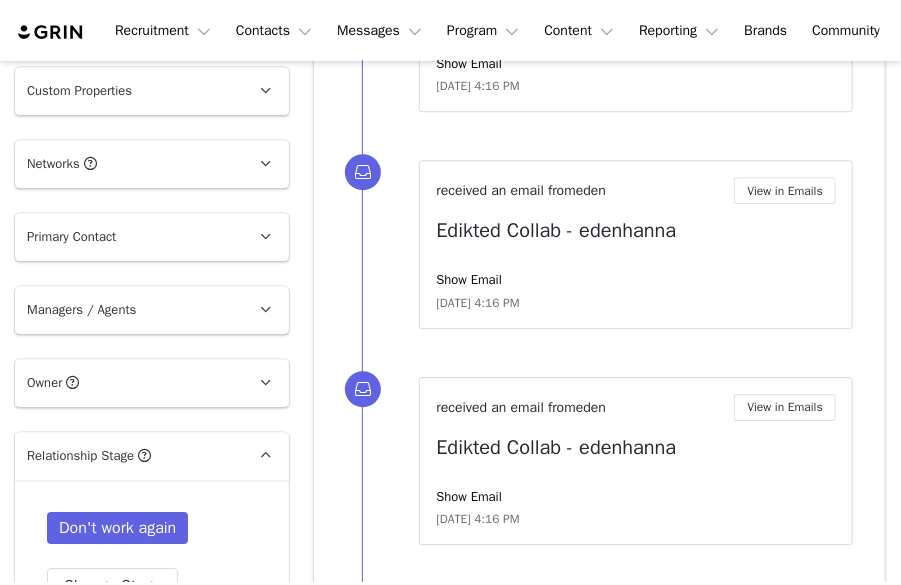 click on "Owner  The account user who owns the contact" at bounding box center [128, 383] 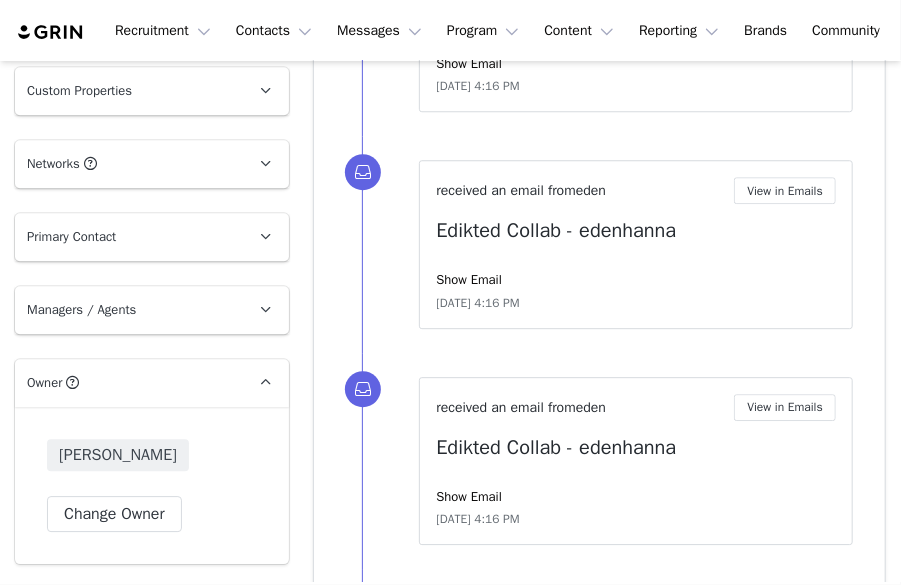 click on "Owner  The account user who owns the contact" at bounding box center (128, 383) 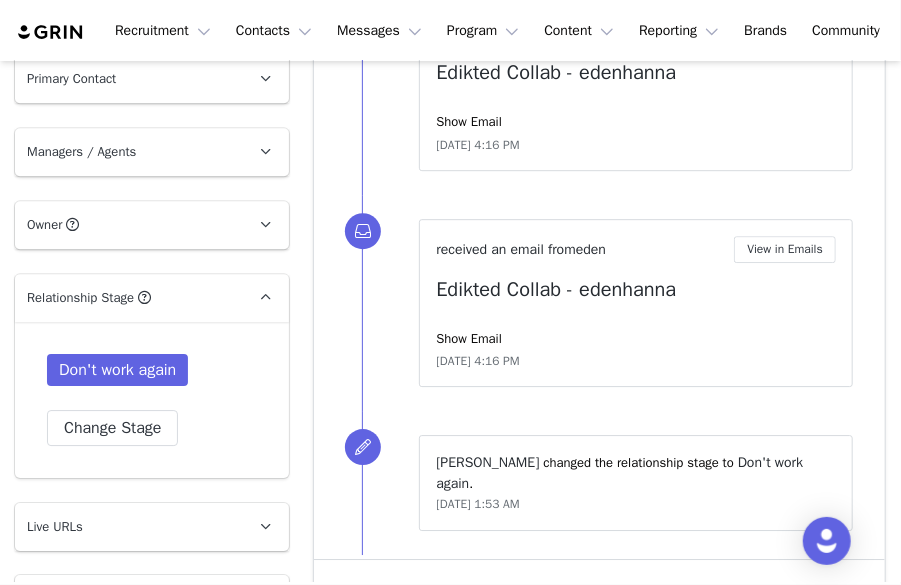 scroll, scrollTop: 2110, scrollLeft: 0, axis: vertical 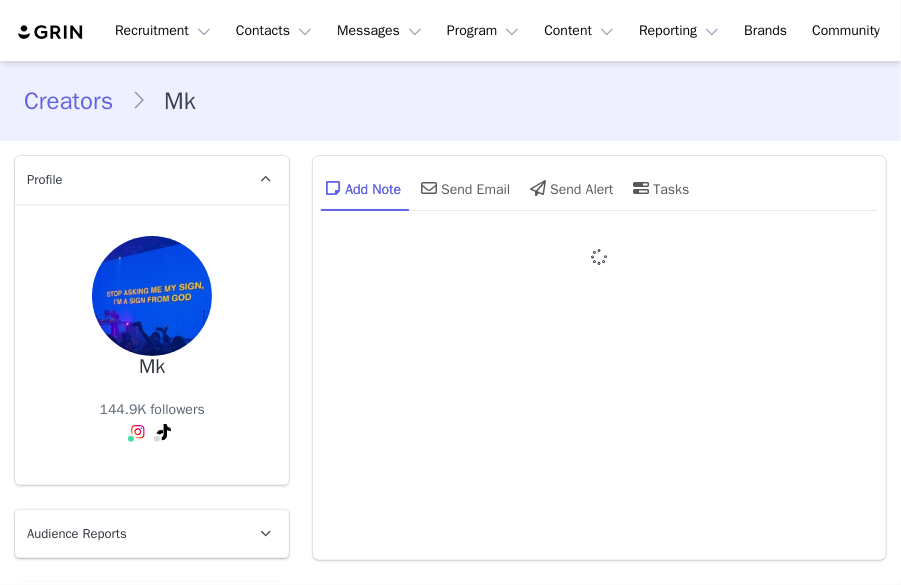 type on "+1 ([GEOGRAPHIC_DATA])" 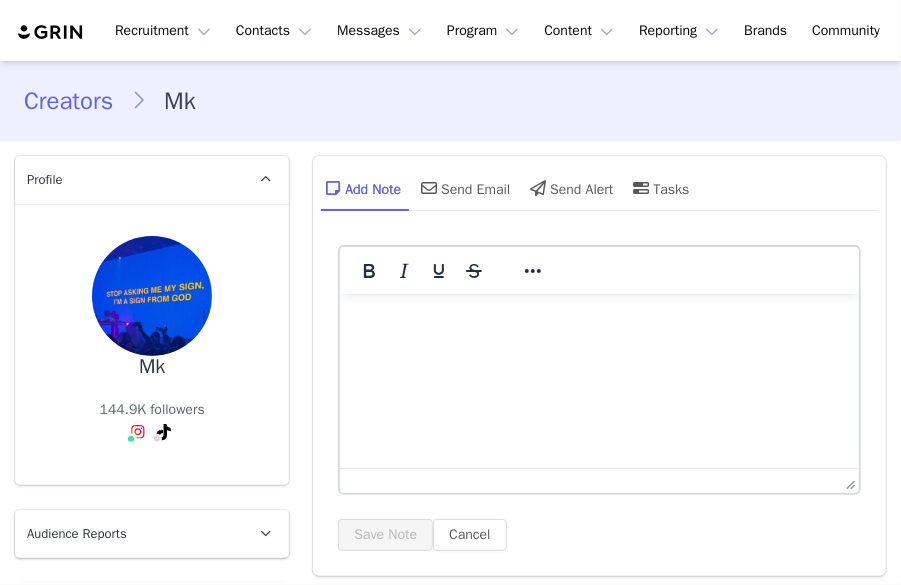 scroll, scrollTop: 0, scrollLeft: 0, axis: both 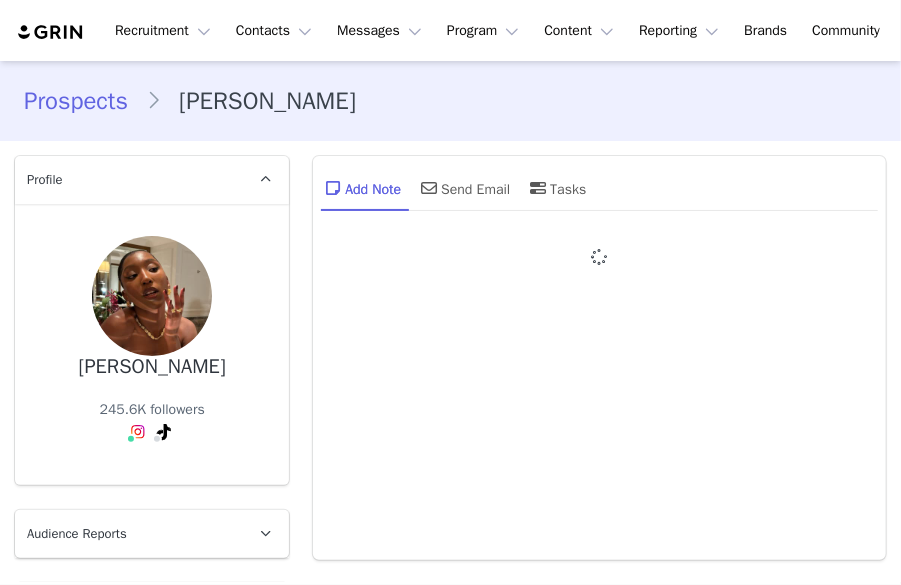 type on "+1 ([GEOGRAPHIC_DATA])" 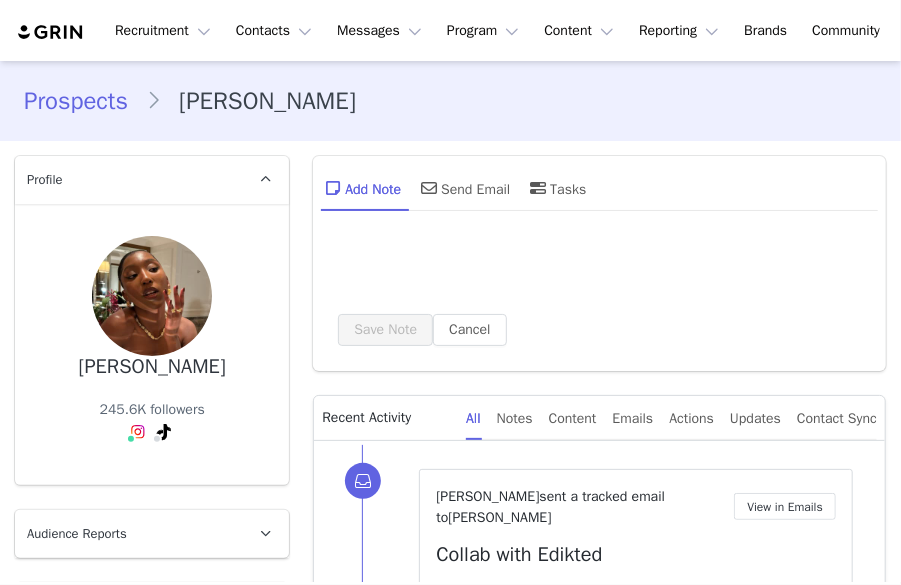 scroll, scrollTop: 0, scrollLeft: 0, axis: both 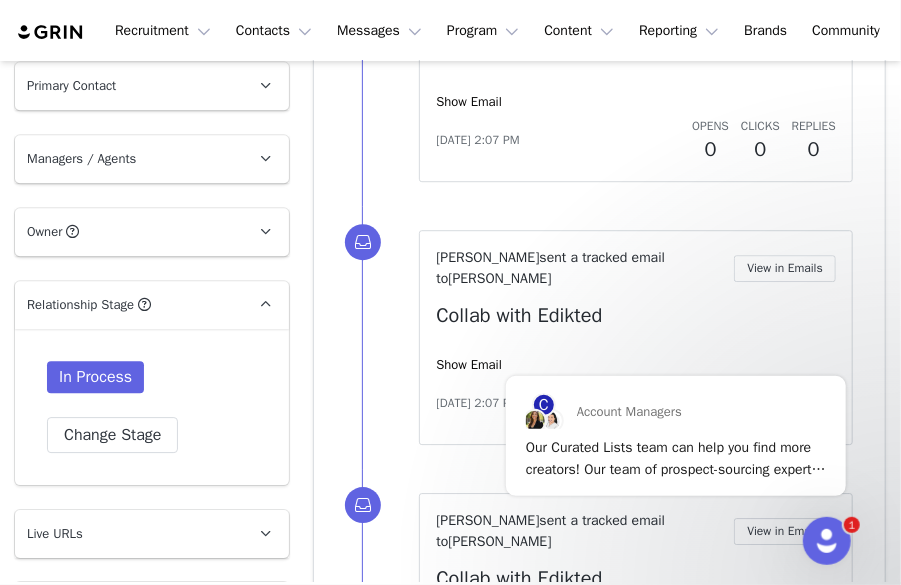 click on "Owner  The account user who owns the contact" at bounding box center (128, 232) 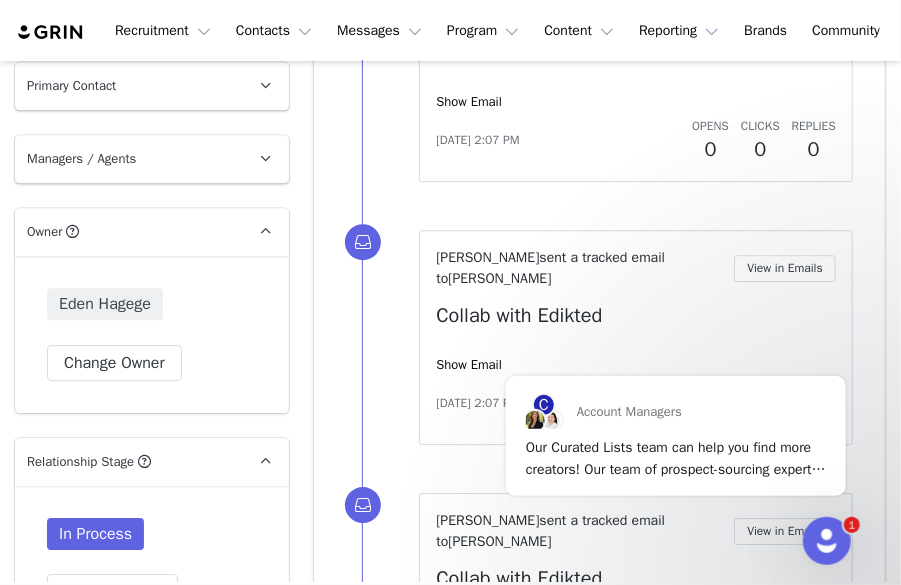 click on "Owner  The account user who owns the contact" at bounding box center [128, 232] 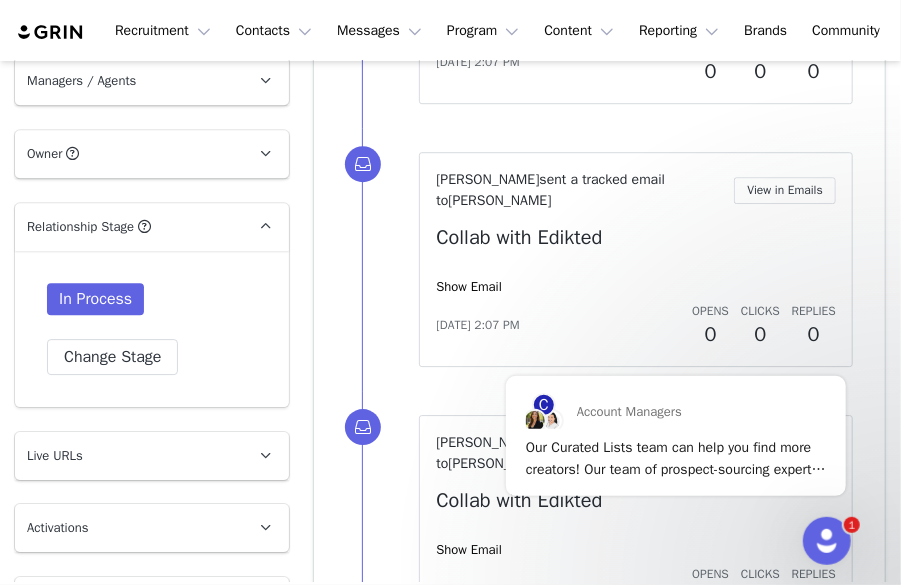 scroll, scrollTop: 2104, scrollLeft: 0, axis: vertical 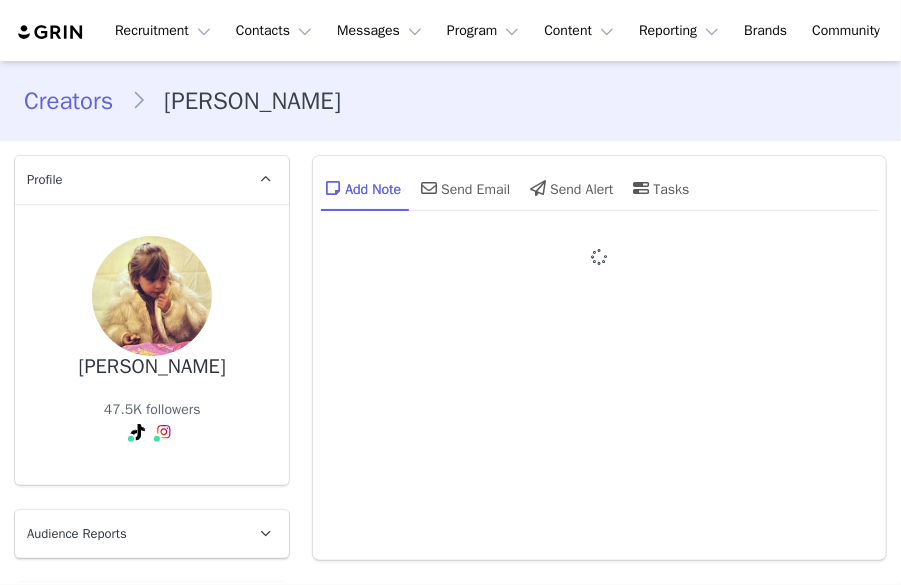 type on "+1 ([GEOGRAPHIC_DATA])" 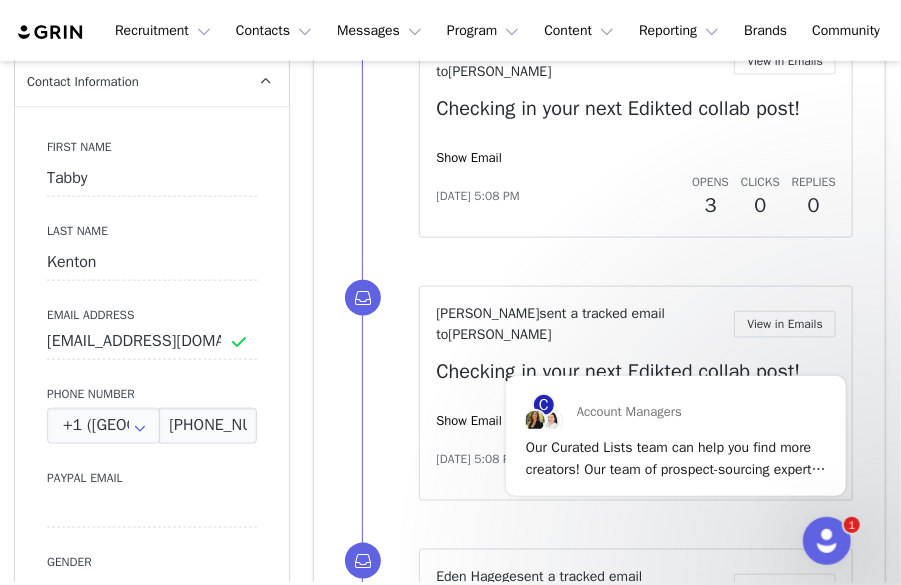 scroll, scrollTop: 0, scrollLeft: 0, axis: both 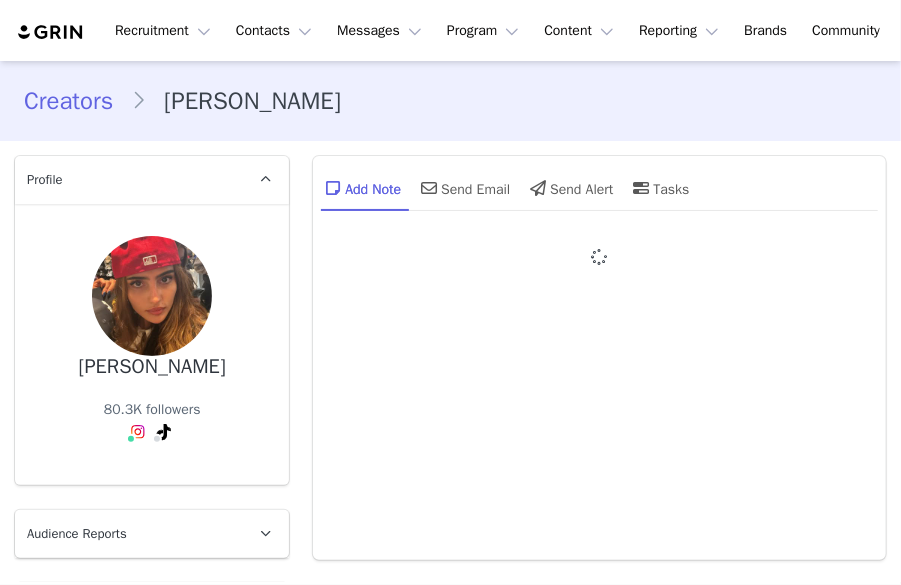 type on "+1 ([GEOGRAPHIC_DATA])" 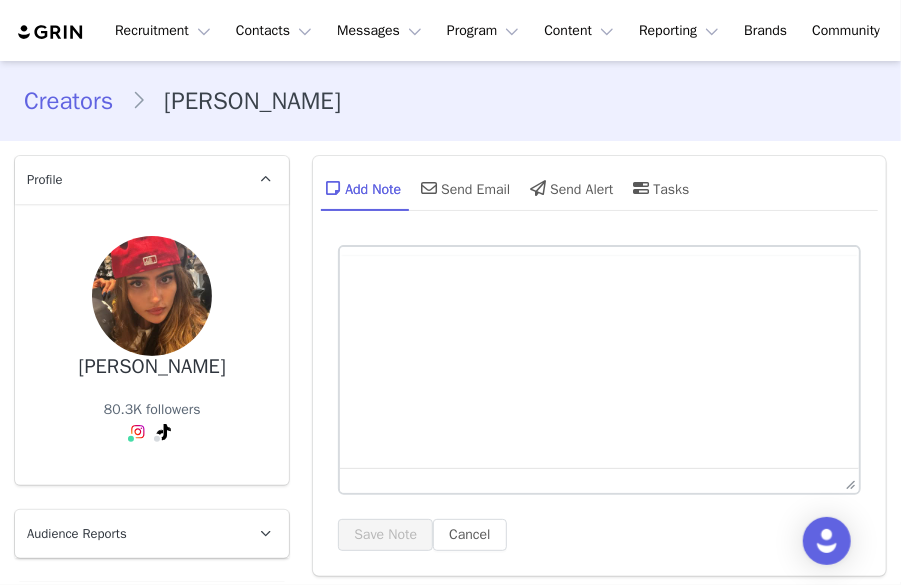scroll, scrollTop: 598, scrollLeft: 0, axis: vertical 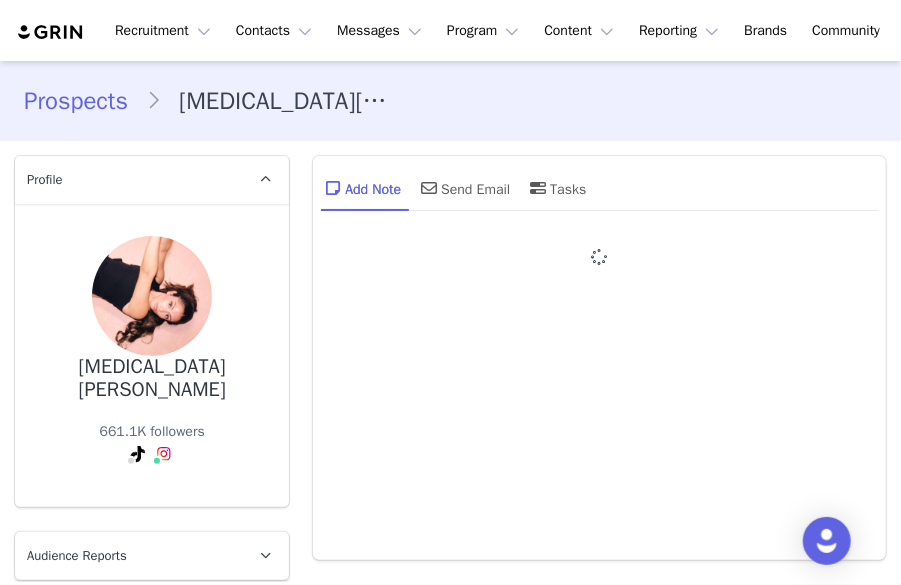 type on "+1 ([GEOGRAPHIC_DATA])" 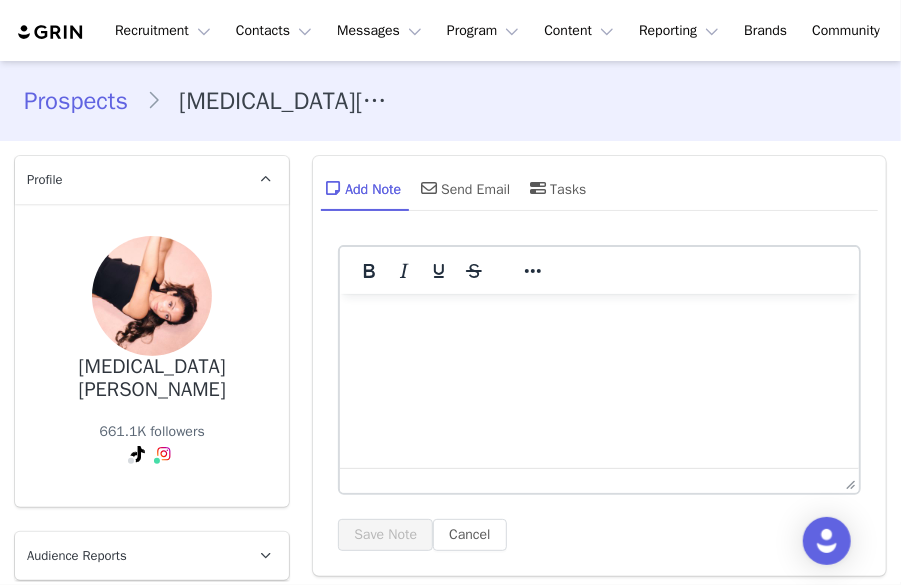 scroll, scrollTop: 0, scrollLeft: 0, axis: both 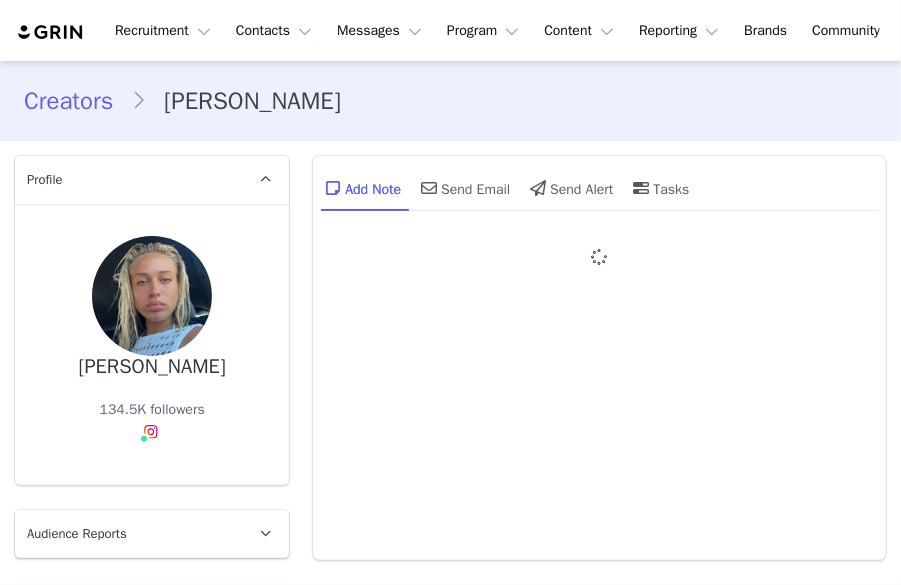 type on "+1 ([GEOGRAPHIC_DATA])" 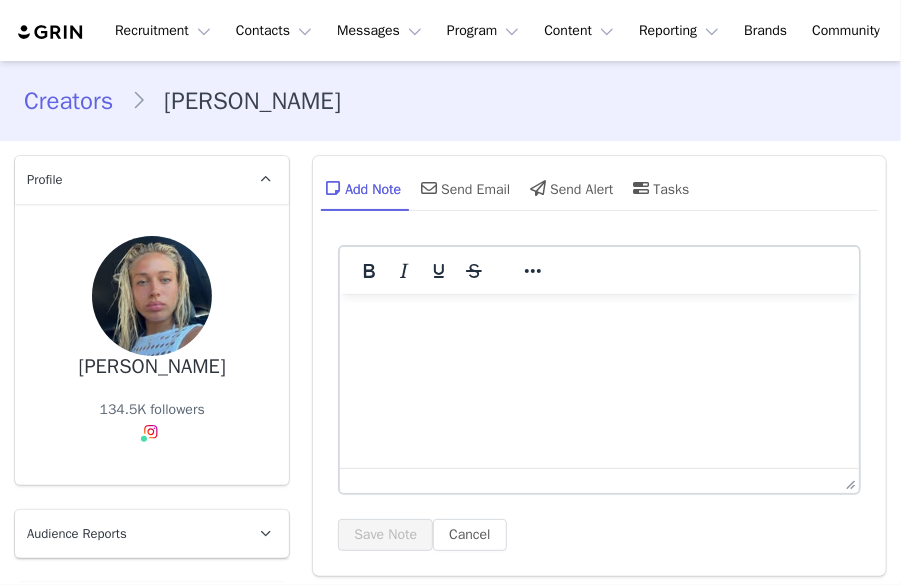 scroll, scrollTop: 0, scrollLeft: 0, axis: both 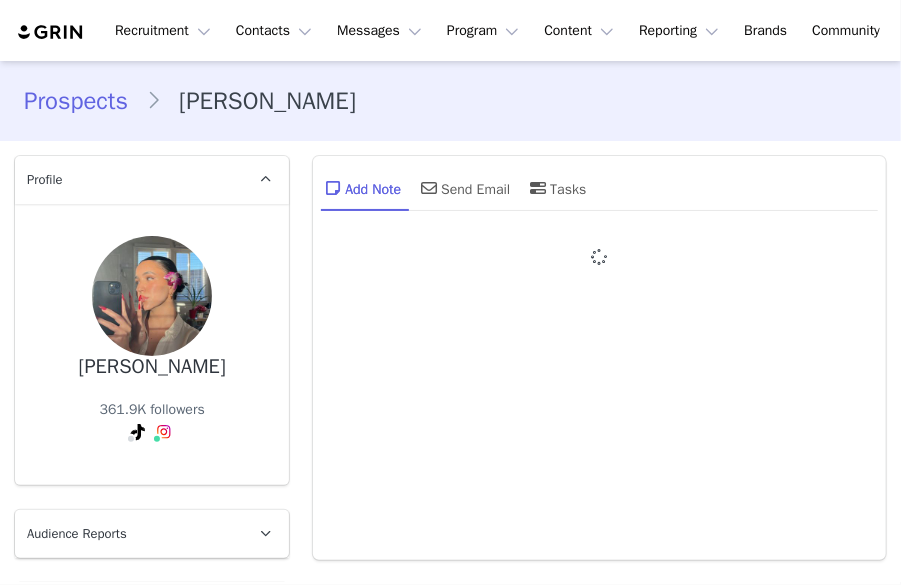 type on "+1 ([GEOGRAPHIC_DATA])" 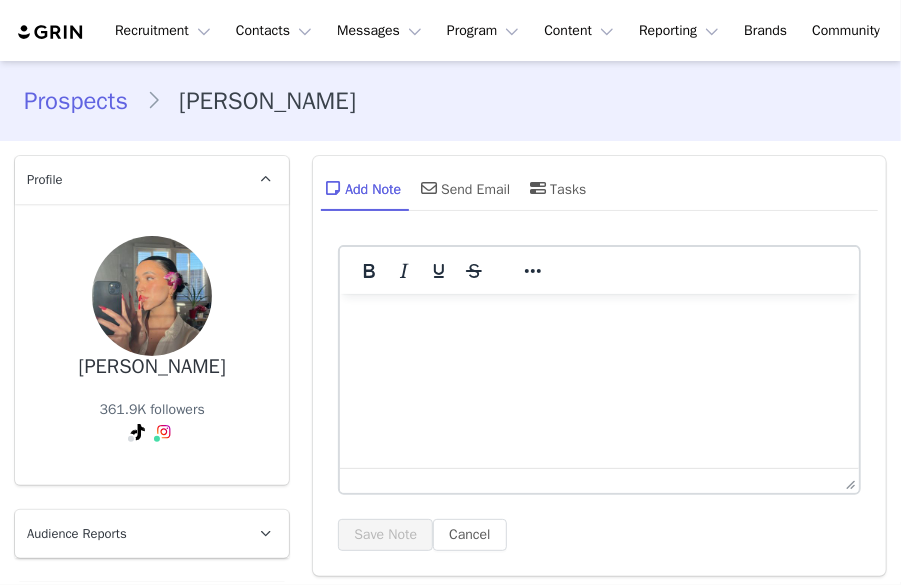 scroll, scrollTop: 0, scrollLeft: 0, axis: both 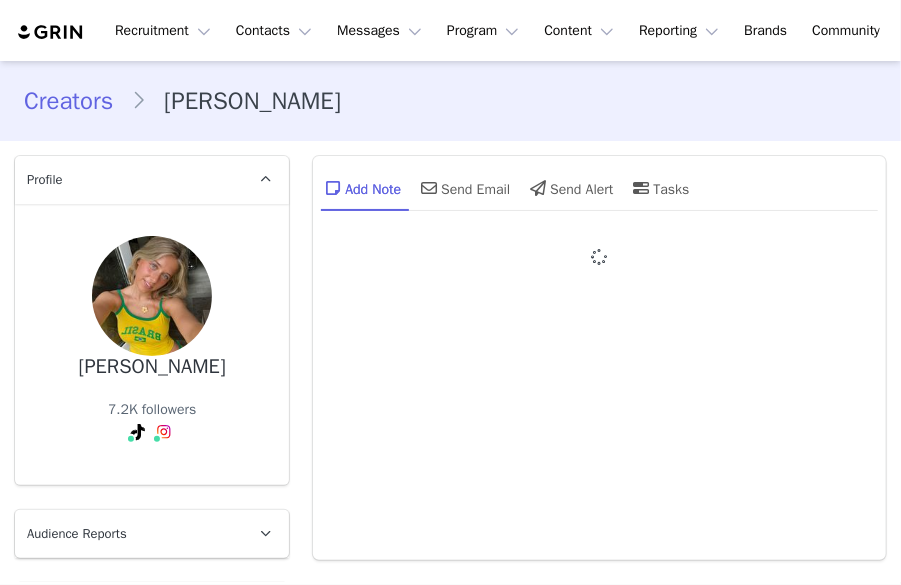 type on "+1 ([GEOGRAPHIC_DATA])" 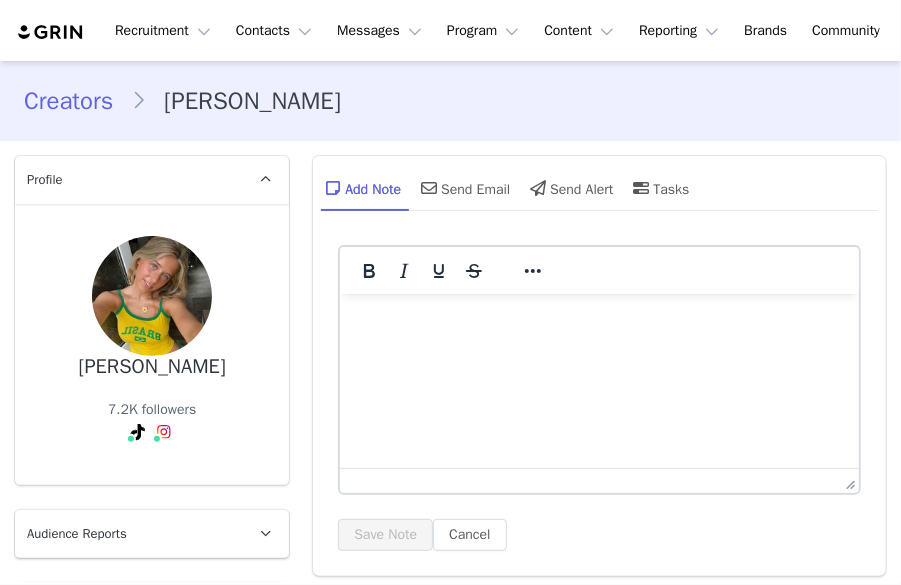 scroll, scrollTop: 0, scrollLeft: 0, axis: both 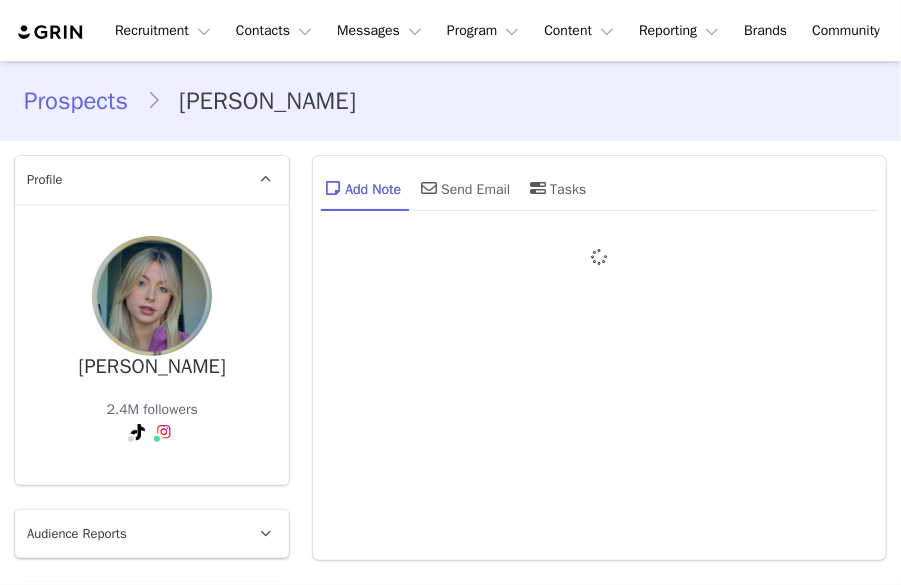 type on "+1 ([GEOGRAPHIC_DATA])" 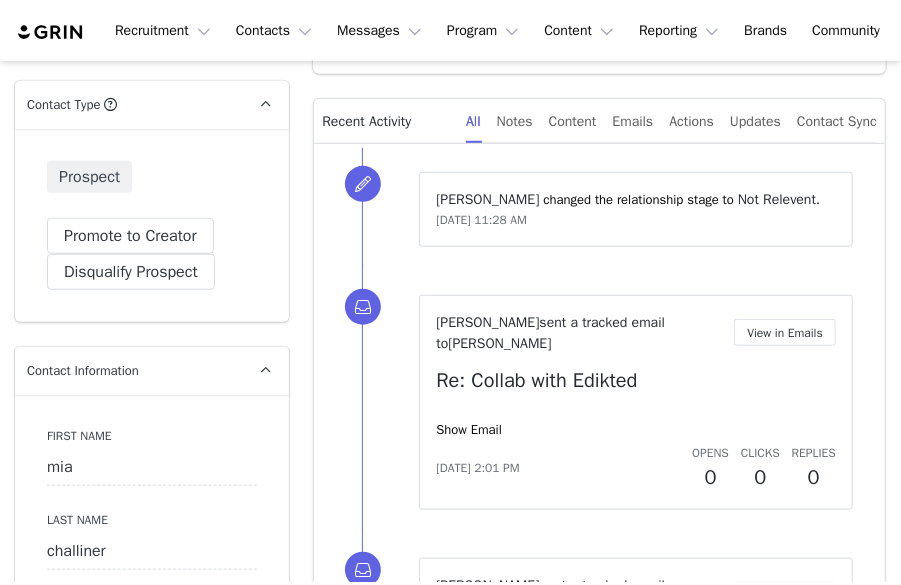 scroll, scrollTop: 0, scrollLeft: 0, axis: both 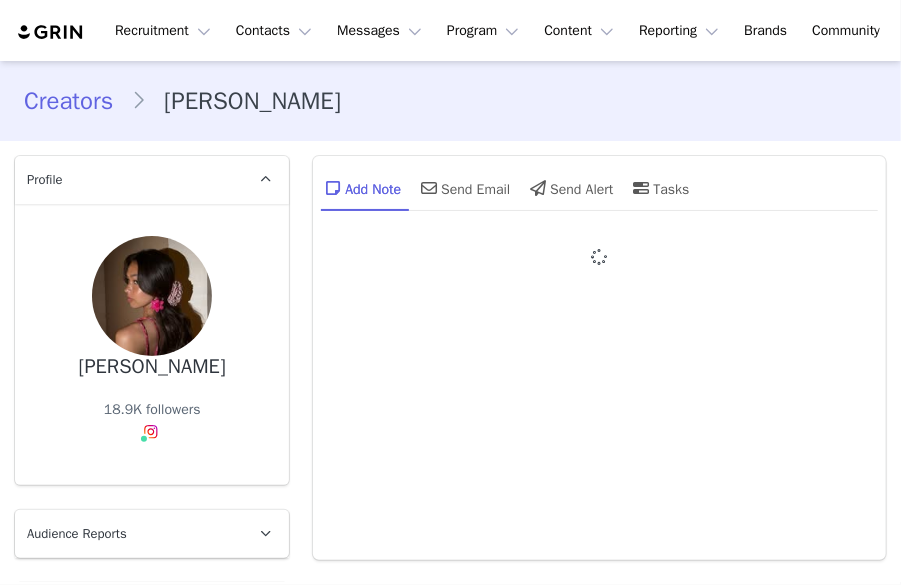 type on "+1 ([GEOGRAPHIC_DATA])" 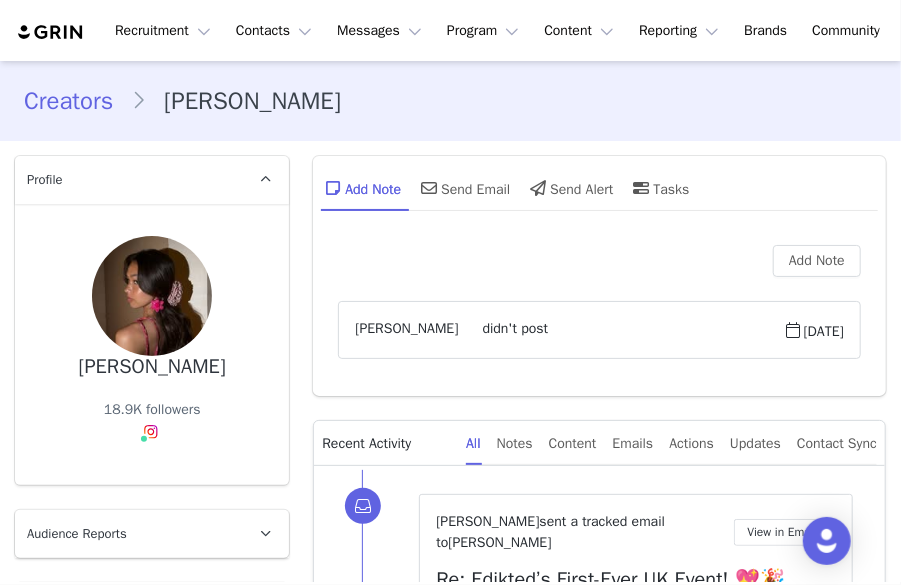 scroll, scrollTop: 0, scrollLeft: 0, axis: both 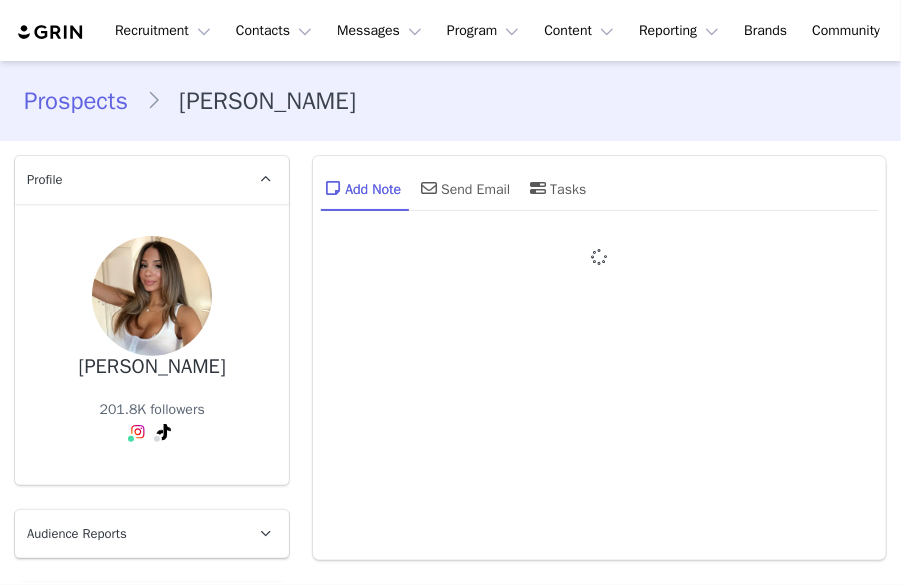type on "+1 ([GEOGRAPHIC_DATA])" 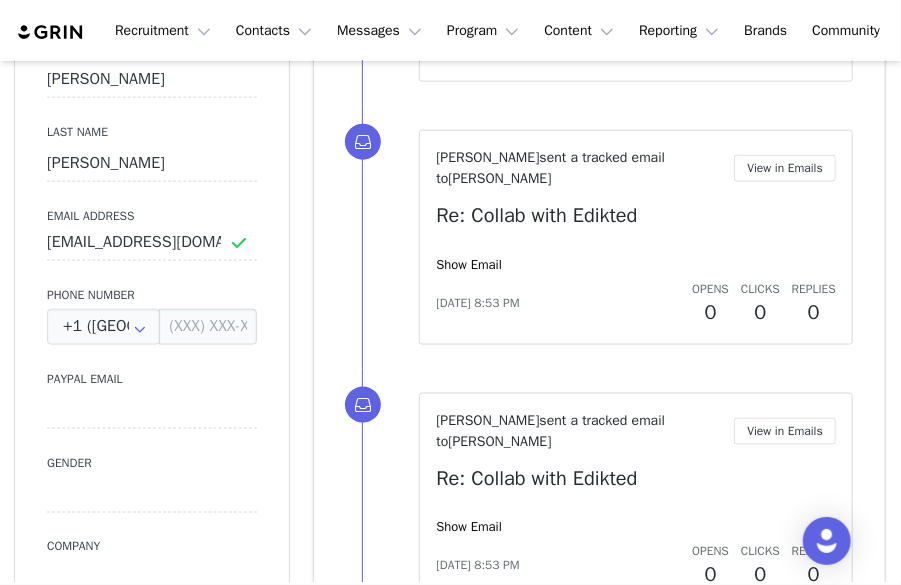 scroll, scrollTop: 885, scrollLeft: 0, axis: vertical 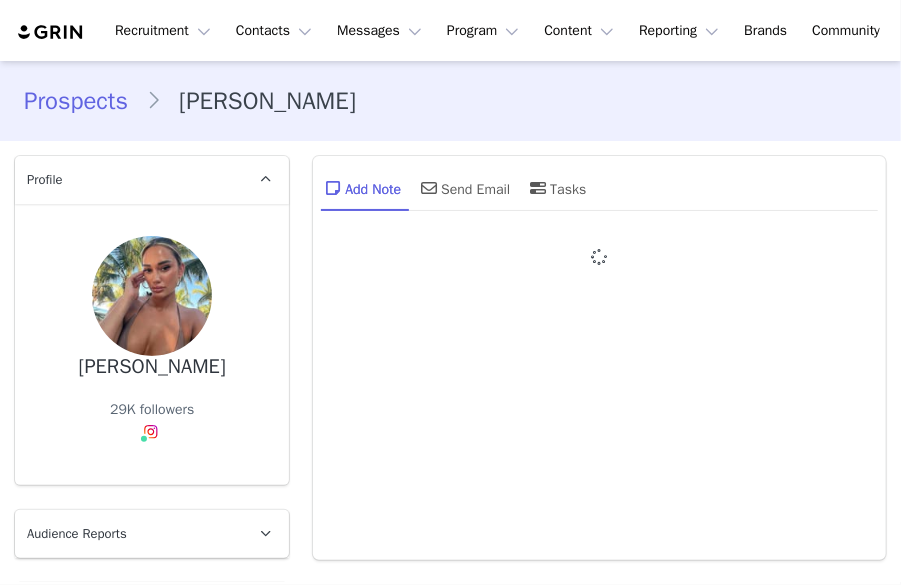 type on "+1 ([GEOGRAPHIC_DATA])" 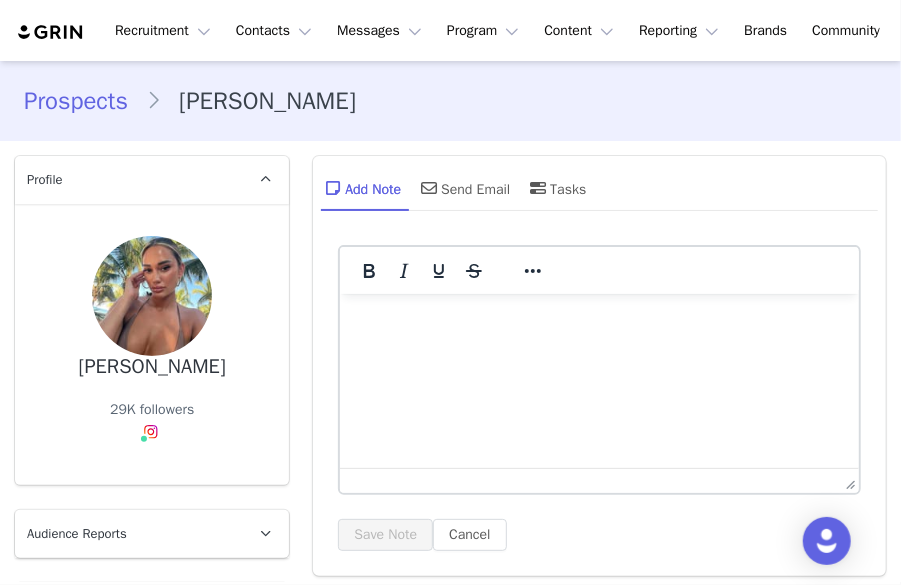 scroll, scrollTop: 0, scrollLeft: 0, axis: both 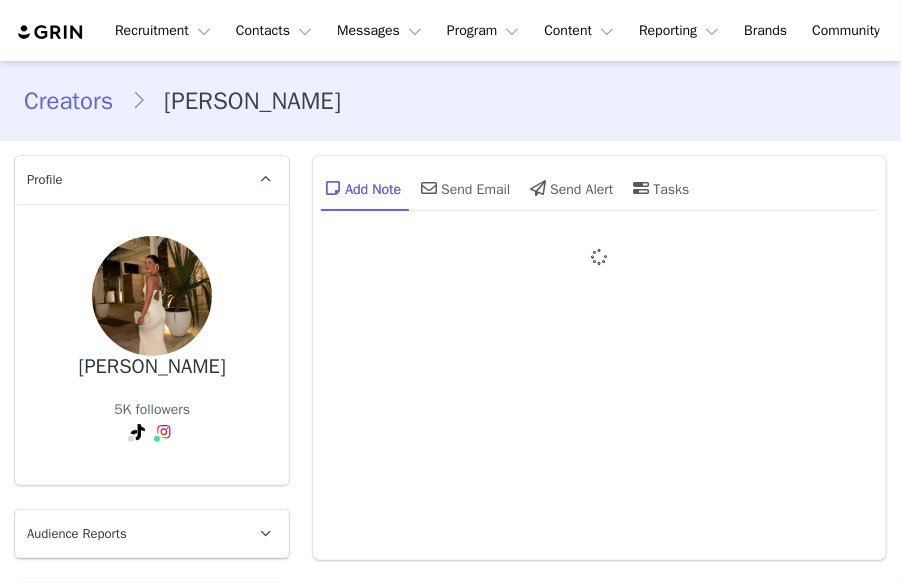 type on "+1 ([GEOGRAPHIC_DATA])" 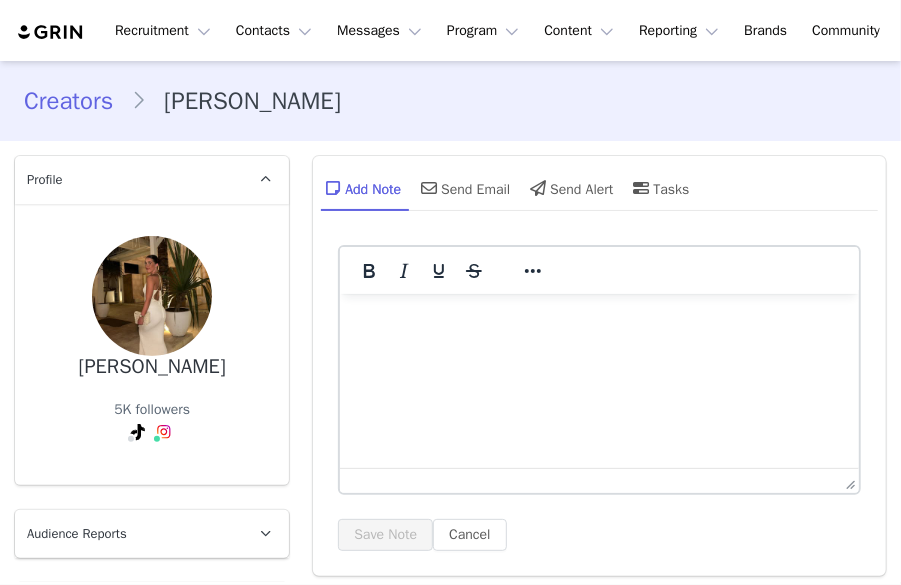 scroll, scrollTop: 477, scrollLeft: 0, axis: vertical 